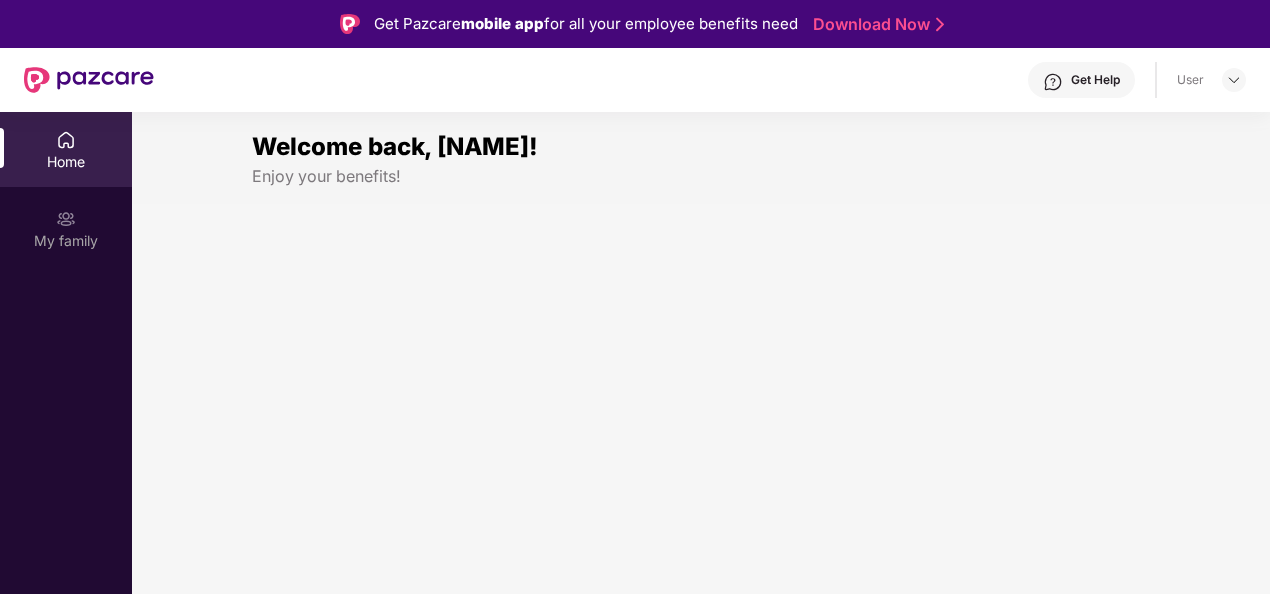 scroll, scrollTop: 112, scrollLeft: 0, axis: vertical 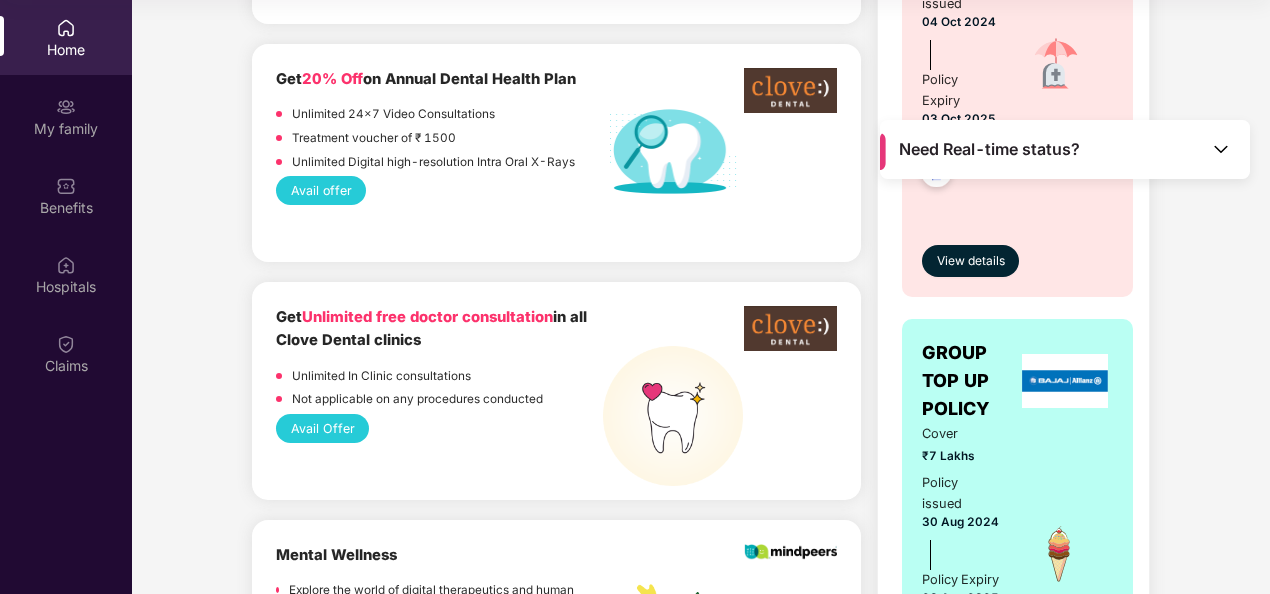 click on "Need Real-time status?" at bounding box center [1065, 149] 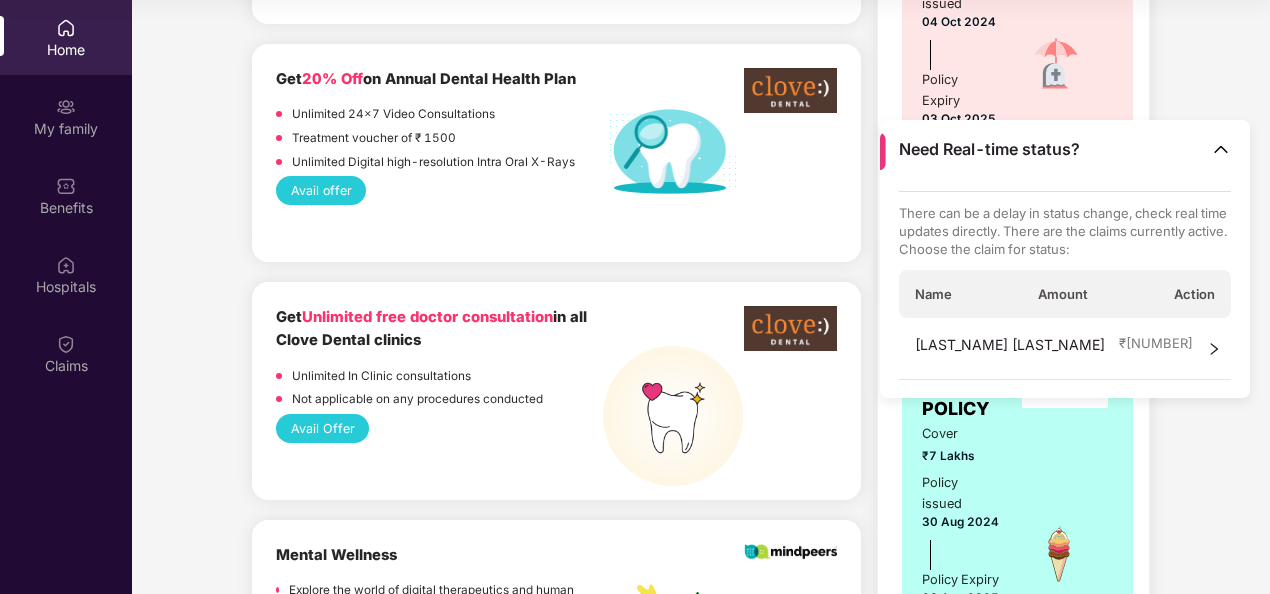 click on "[FIRST_NAME] [LAST_NAME] ₹ [AMOUNT]" at bounding box center [1065, 349] 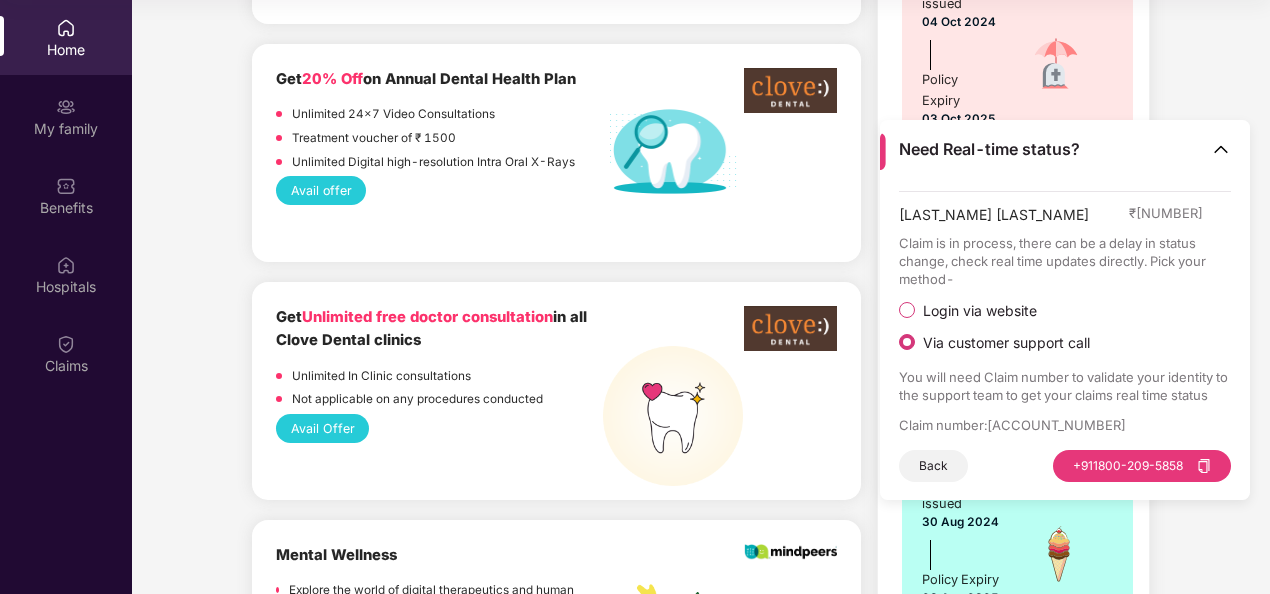 drag, startPoint x: 992, startPoint y: 426, endPoint x: 1222, endPoint y: 412, distance: 230.42569 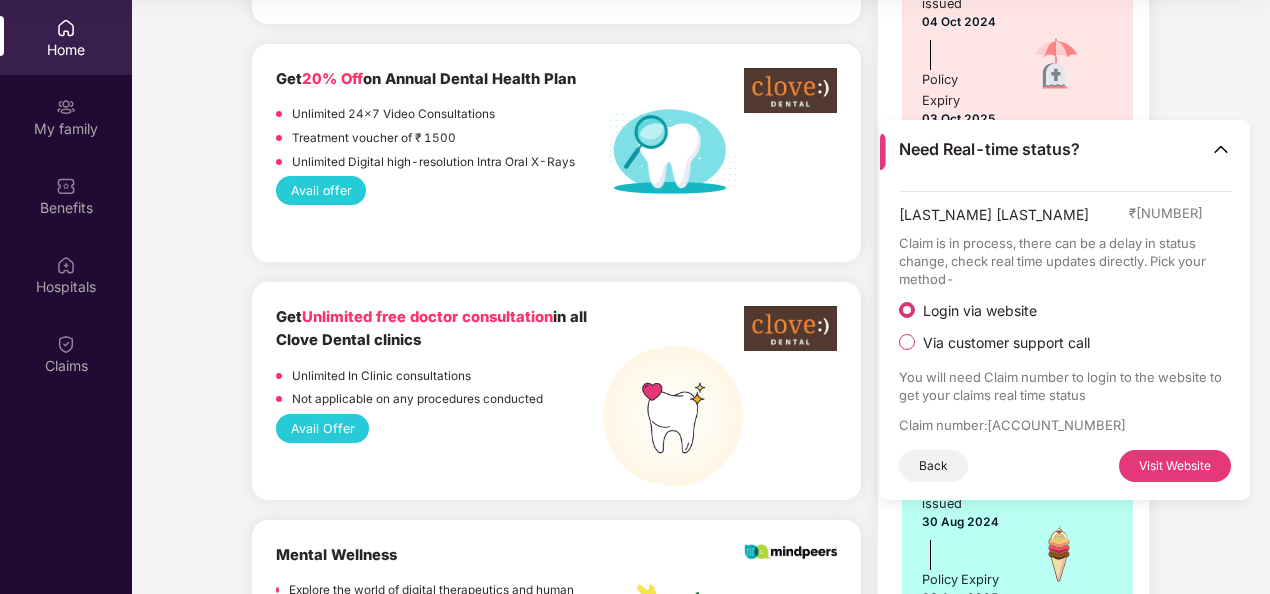 click on "Visit Website" at bounding box center (1175, 466) 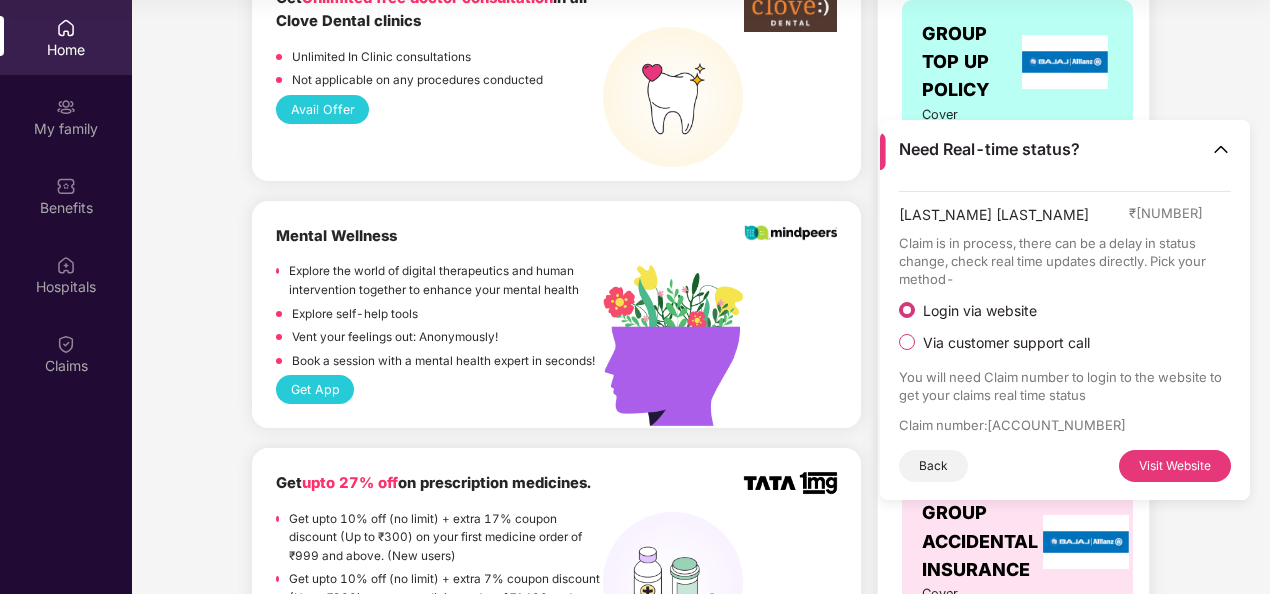scroll, scrollTop: 1500, scrollLeft: 0, axis: vertical 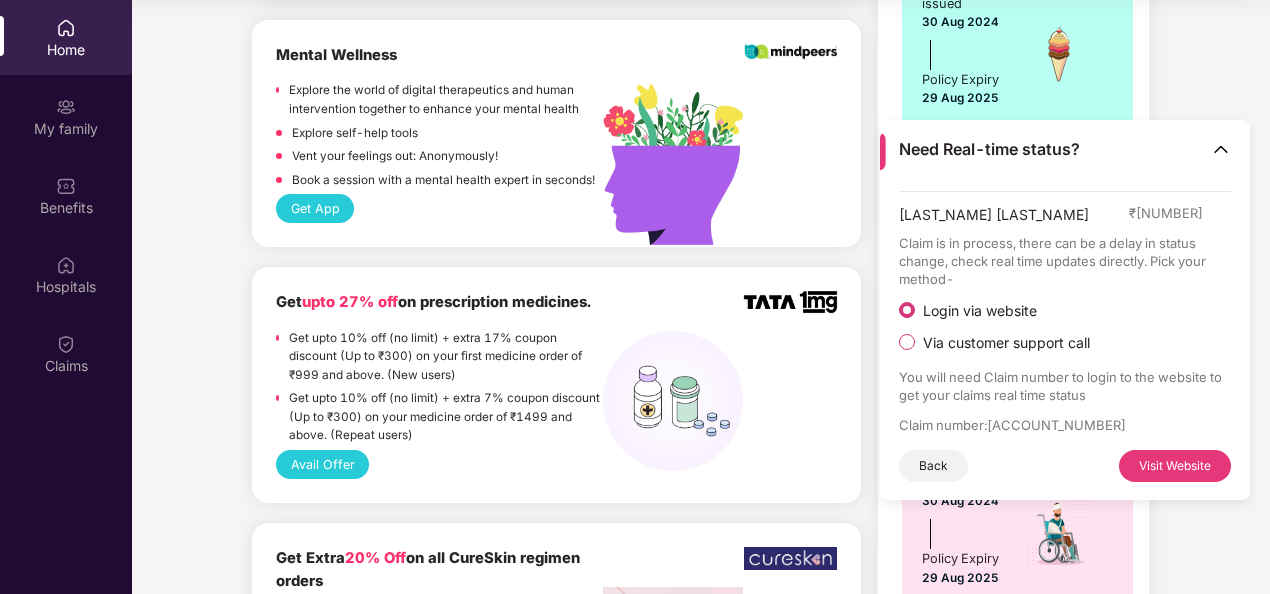 click at bounding box center [1221, 149] 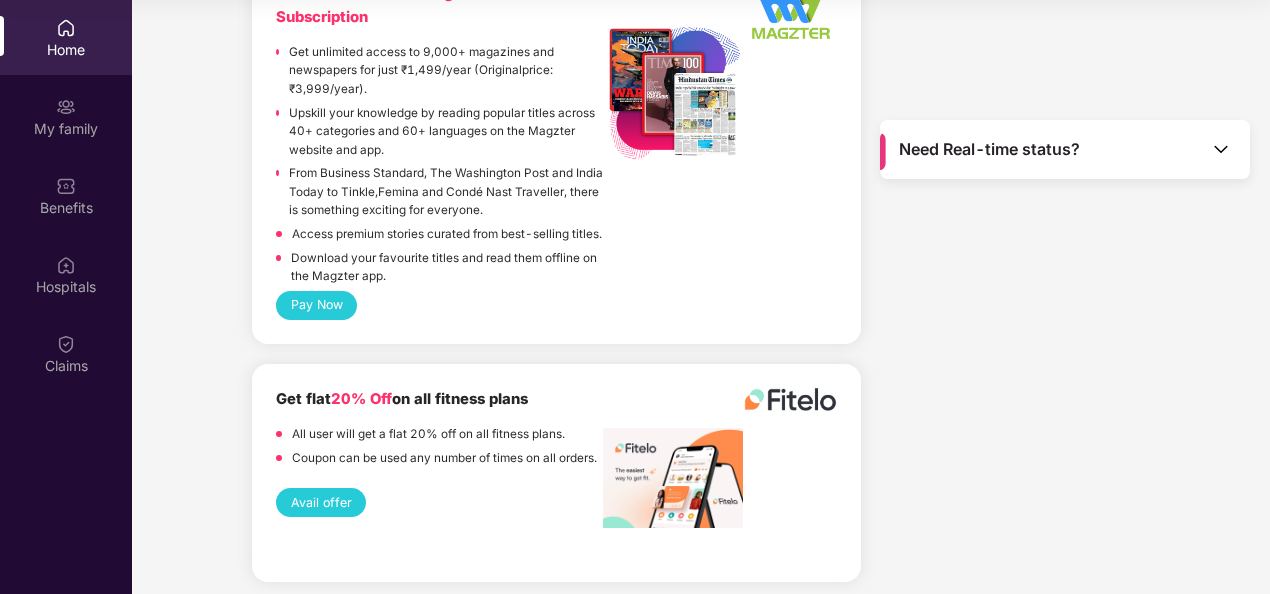 scroll, scrollTop: 4440, scrollLeft: 0, axis: vertical 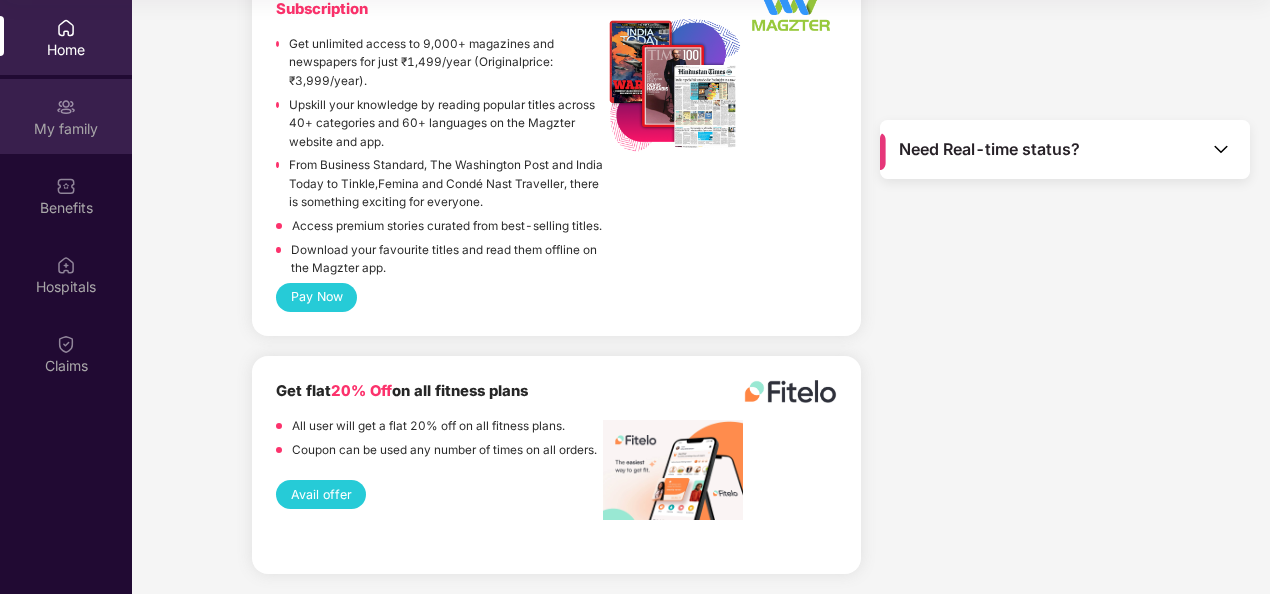 click at bounding box center (66, 106) 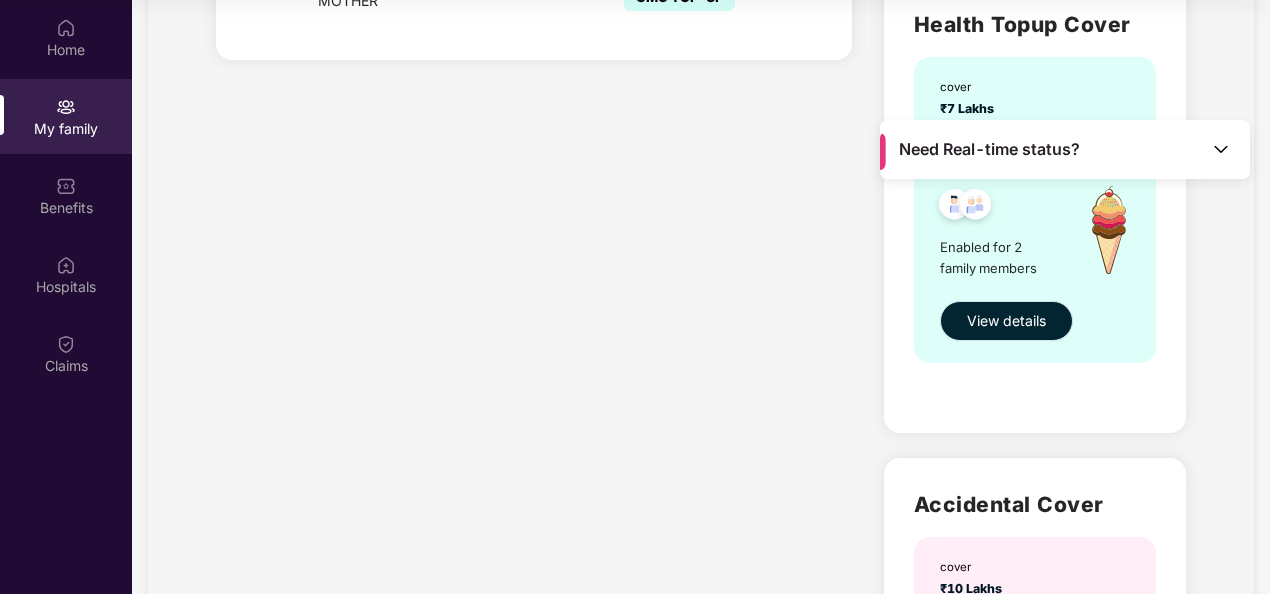 scroll, scrollTop: 1024, scrollLeft: 0, axis: vertical 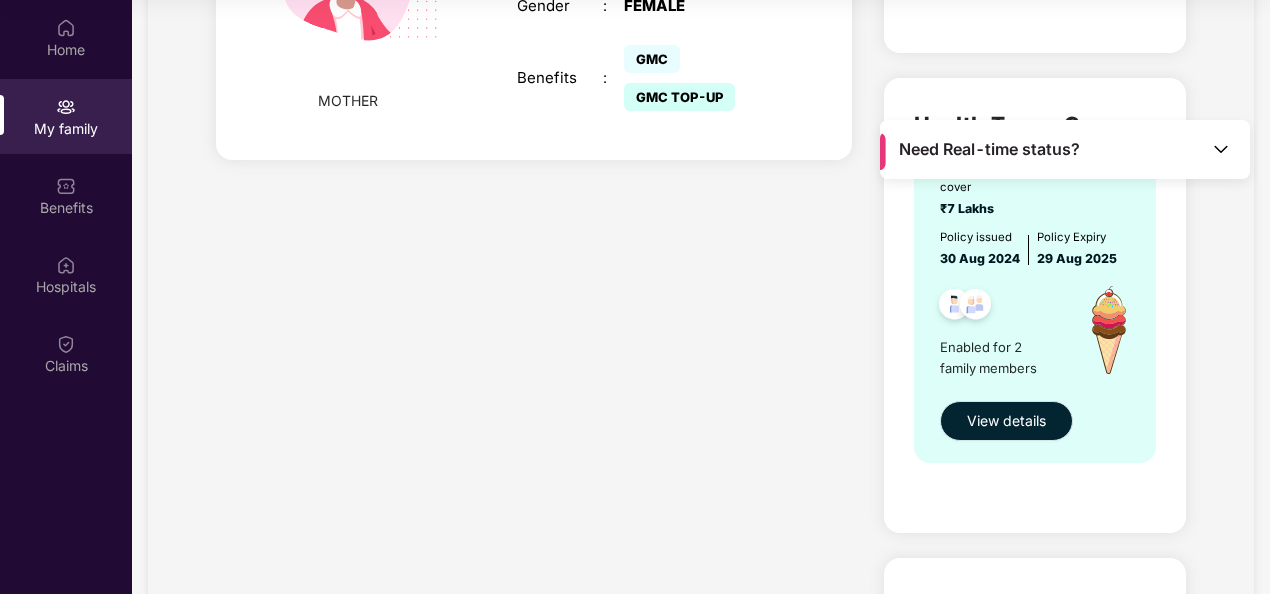 click on "View details" at bounding box center [1006, 421] 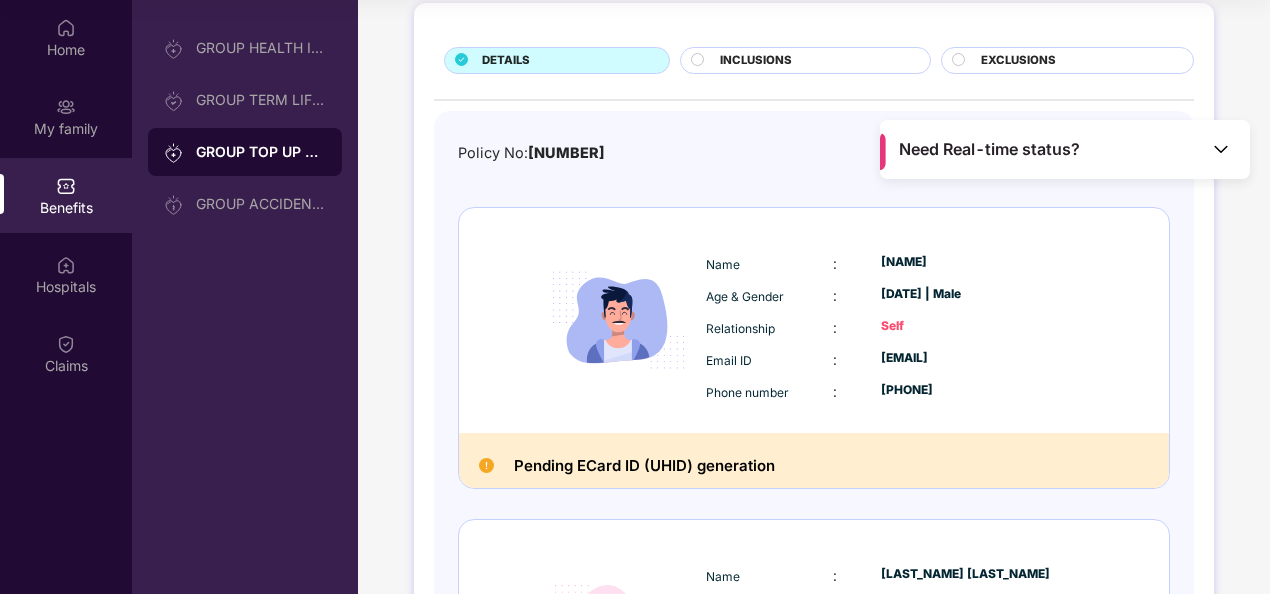 scroll, scrollTop: 400, scrollLeft: 0, axis: vertical 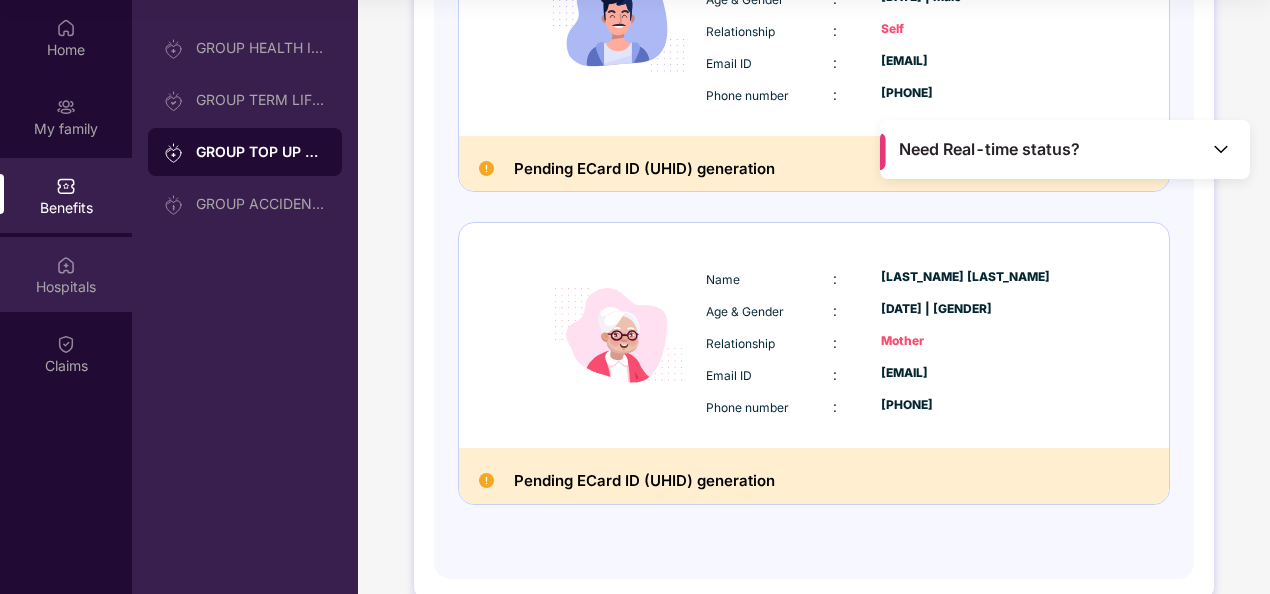click on "Hospitals" at bounding box center [66, 287] 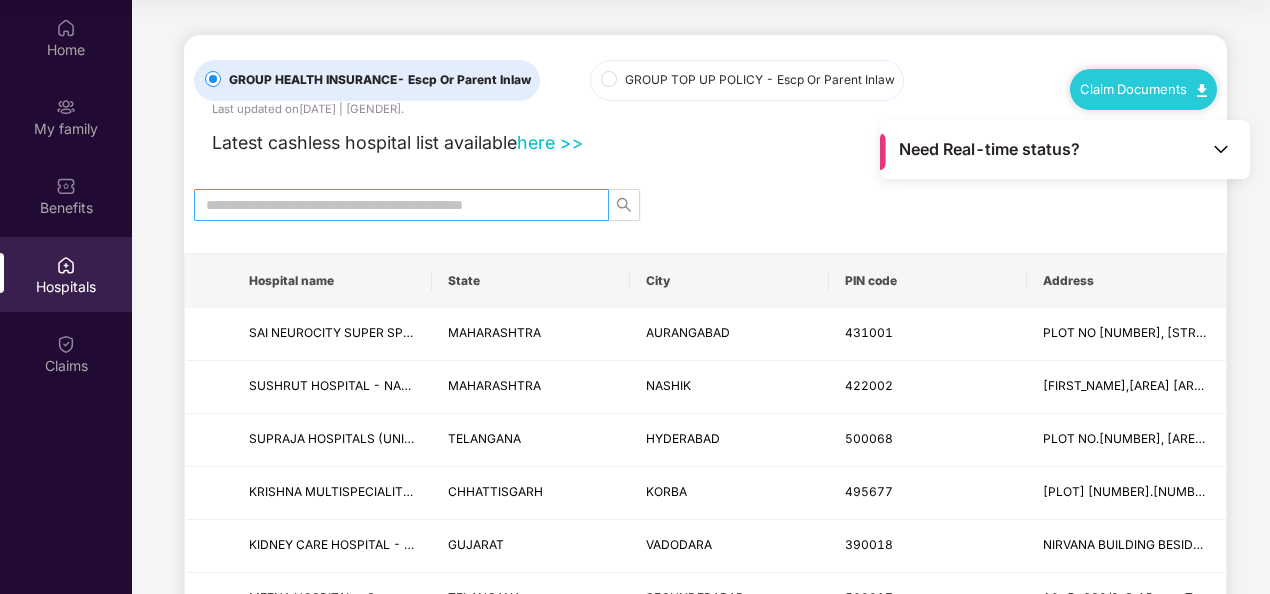 click at bounding box center [393, 205] 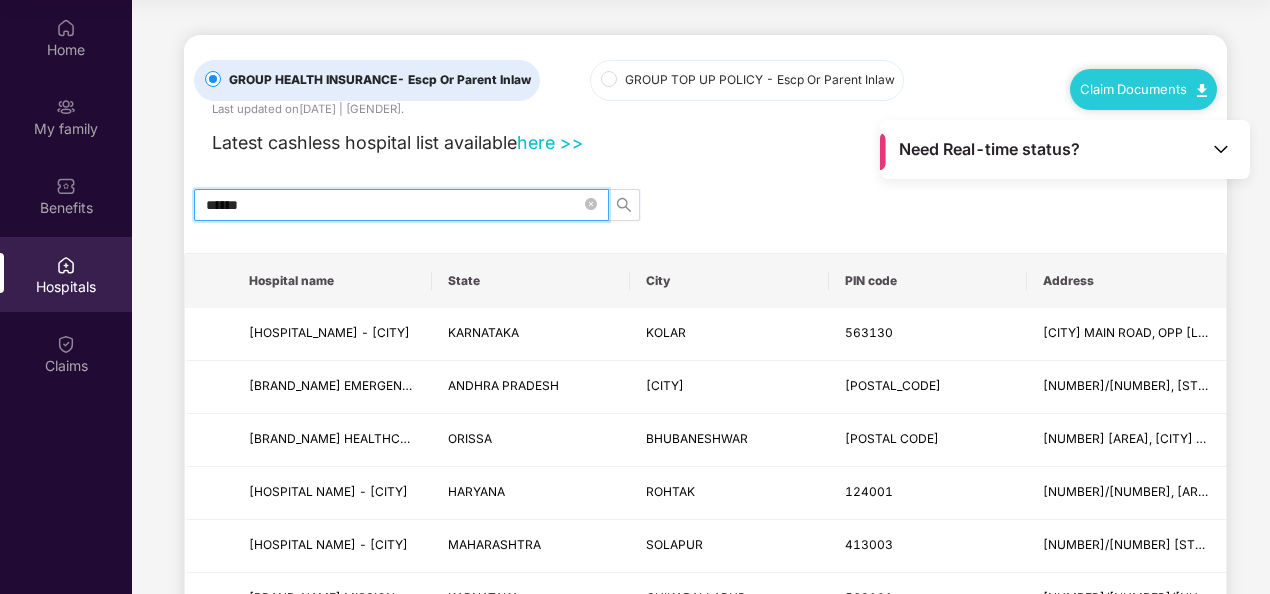 type on "******" 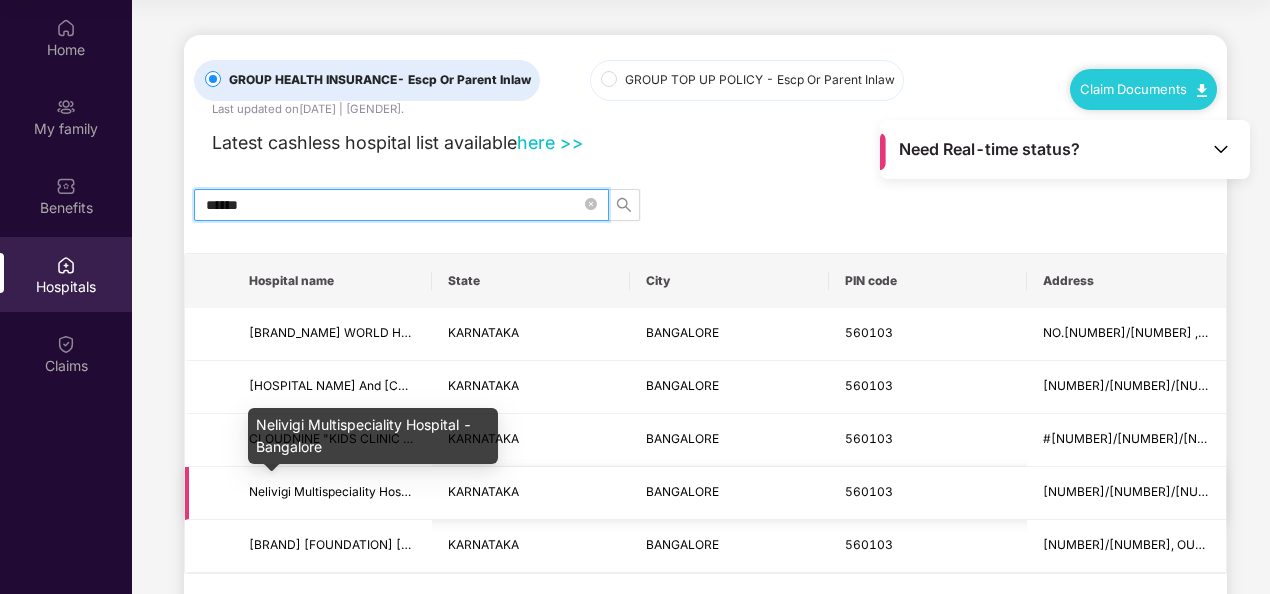 scroll, scrollTop: 100, scrollLeft: 0, axis: vertical 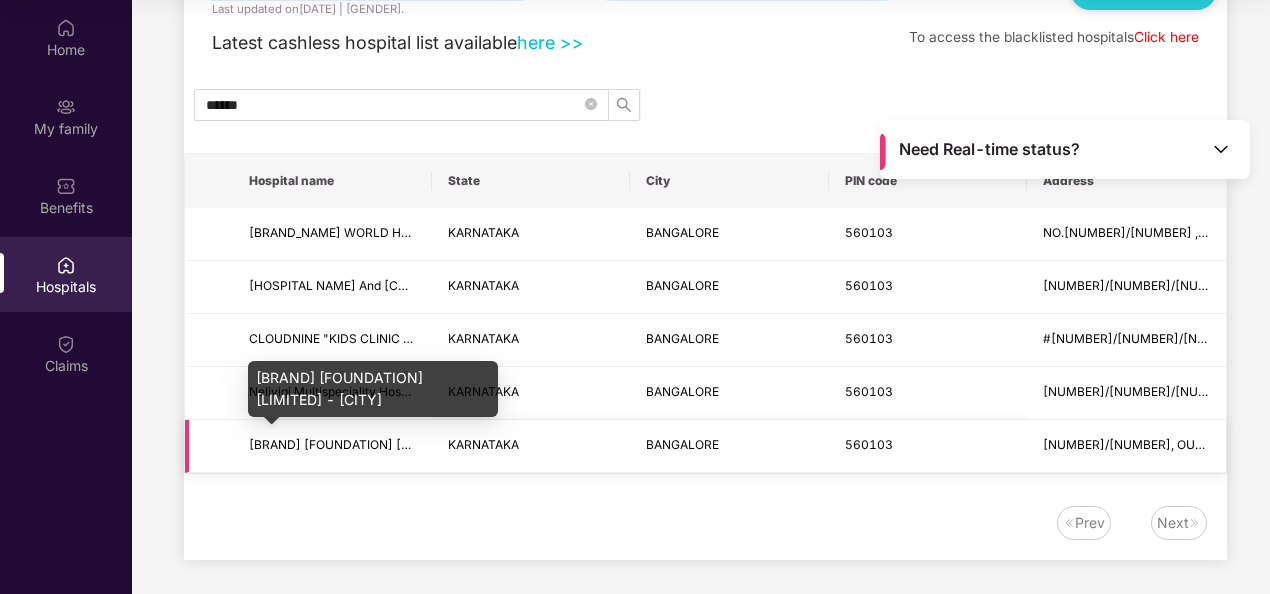 click on "[BRAND] [FOUNDATION] [LIMITED] - [CITY]" at bounding box center [377, 444] 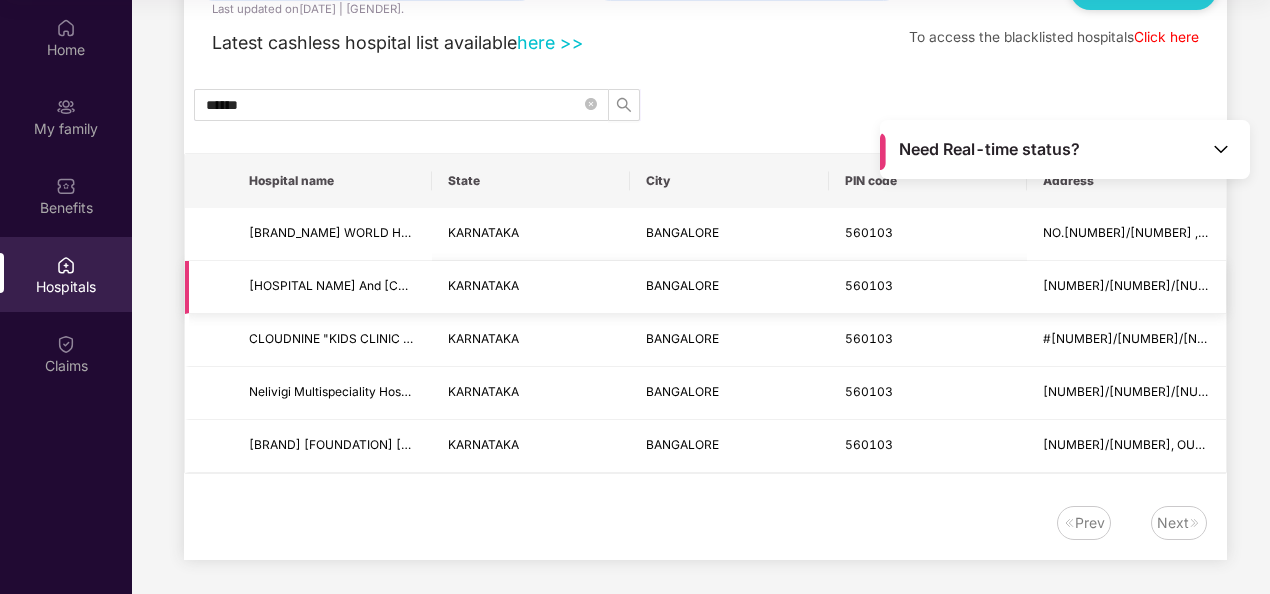 scroll, scrollTop: 0, scrollLeft: 0, axis: both 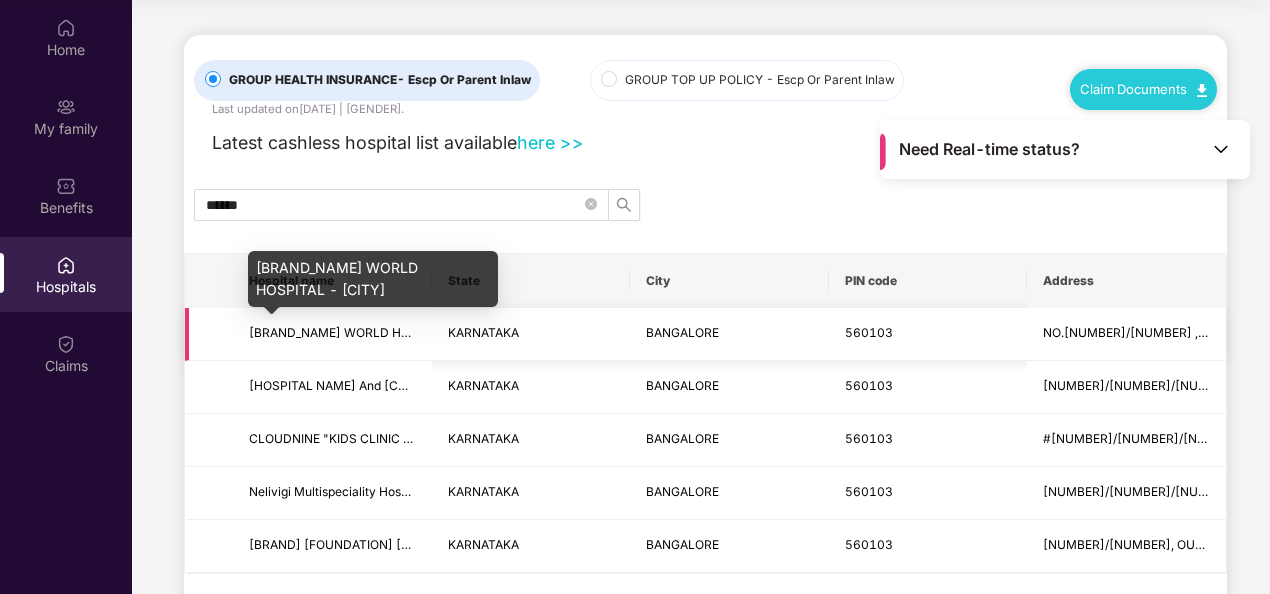 click on "[BRAND_NAME] WORLD HOSPITAL - [CITY]" at bounding box center (376, 332) 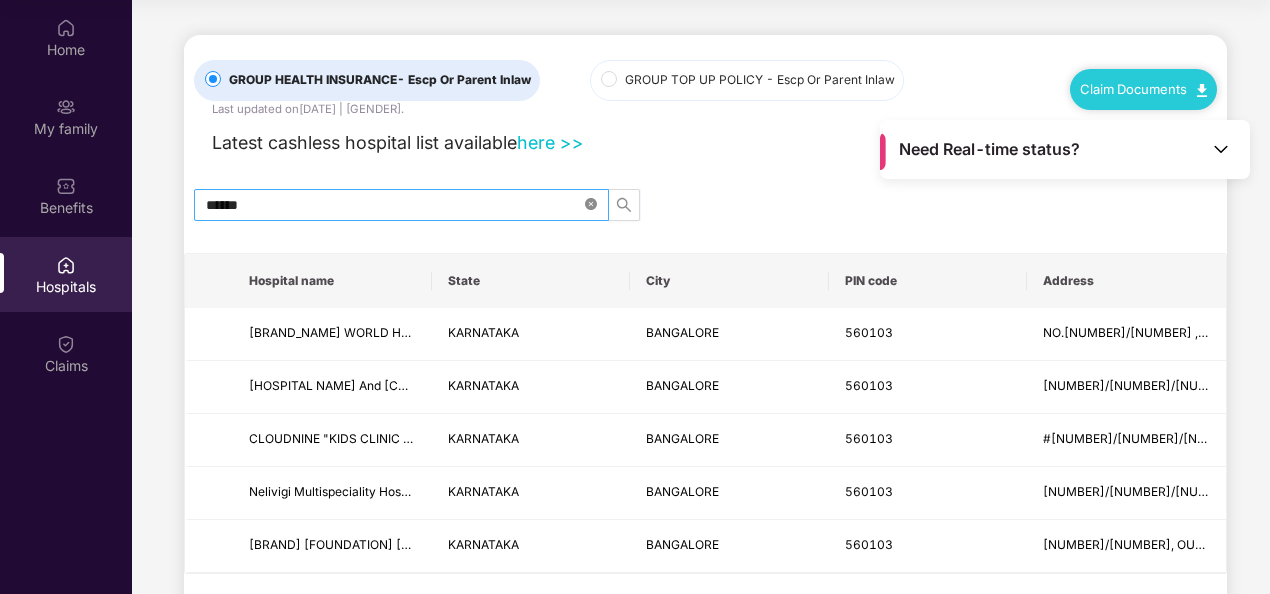 click 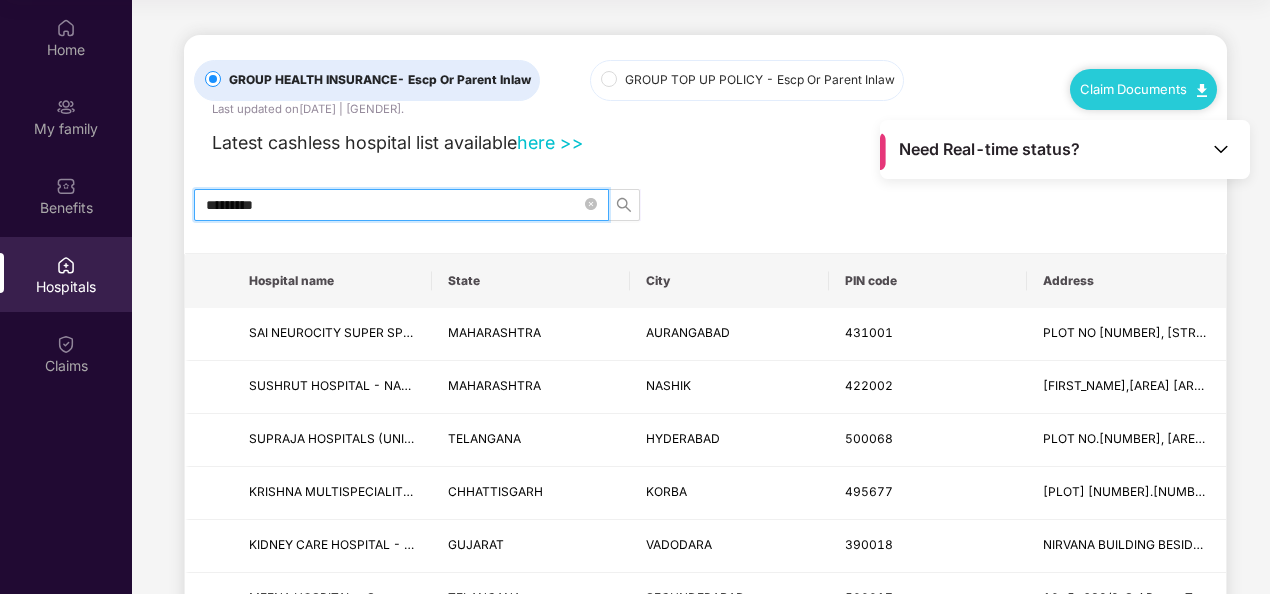 type on "*********" 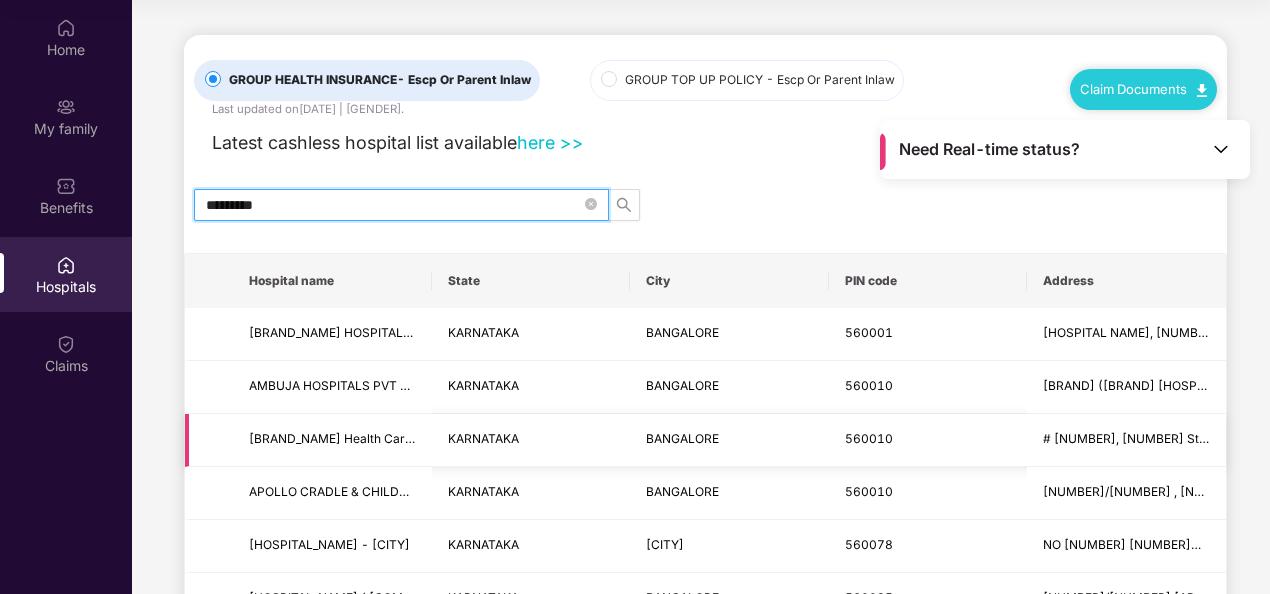 scroll, scrollTop: 0, scrollLeft: 0, axis: both 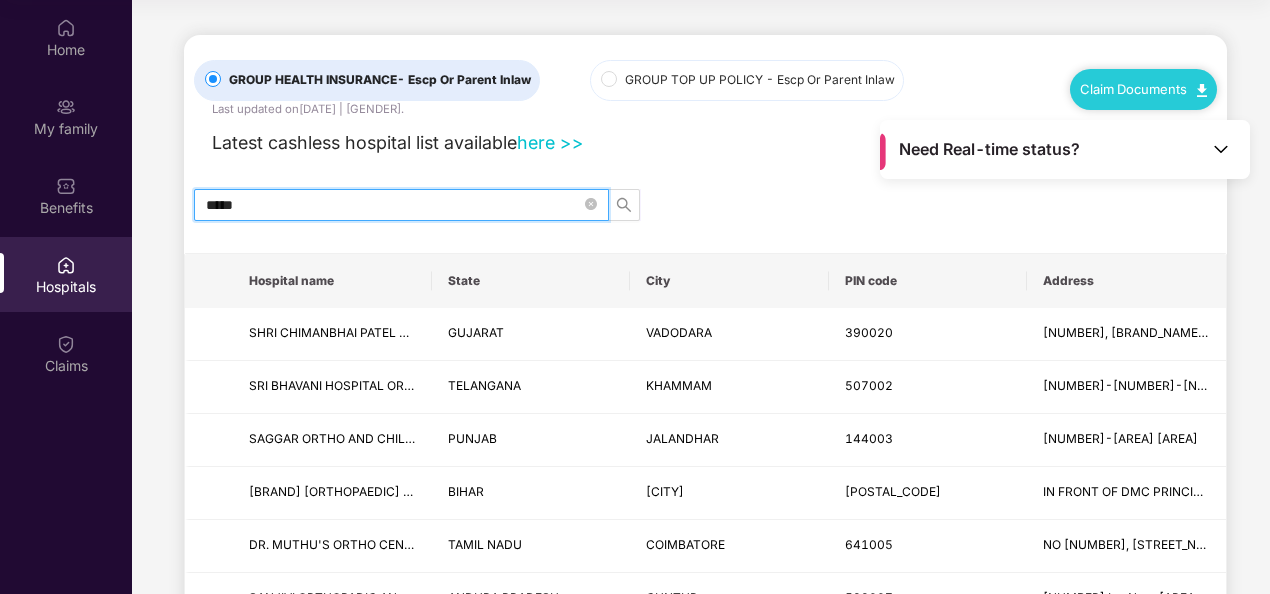 type on "*****" 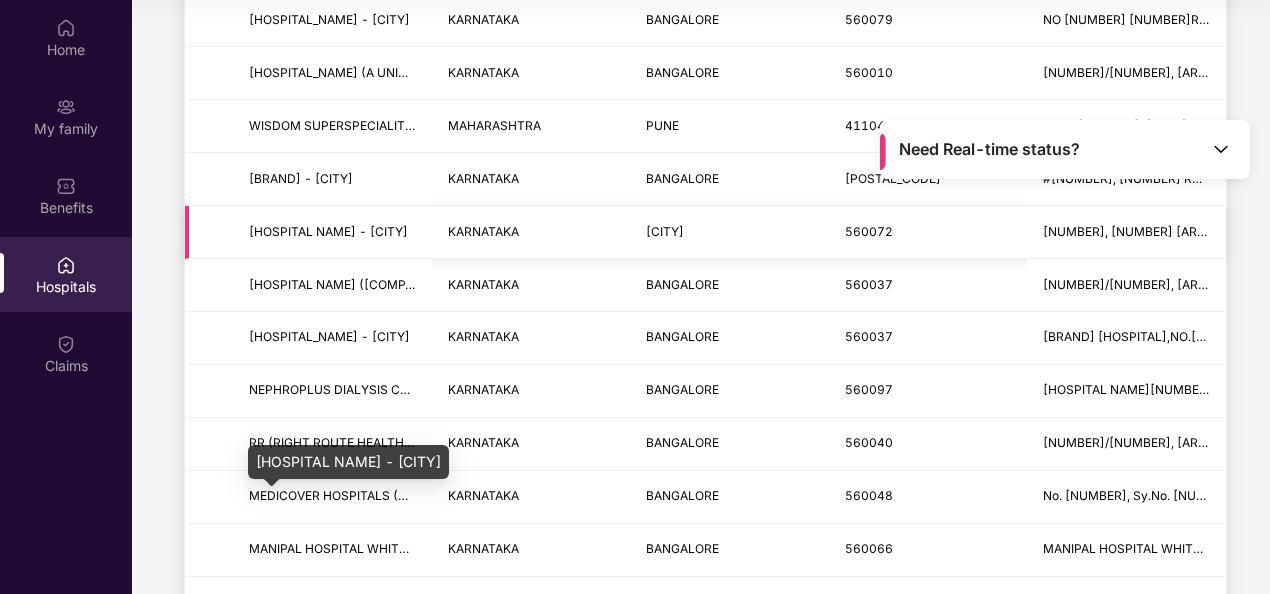 scroll, scrollTop: 1100, scrollLeft: 0, axis: vertical 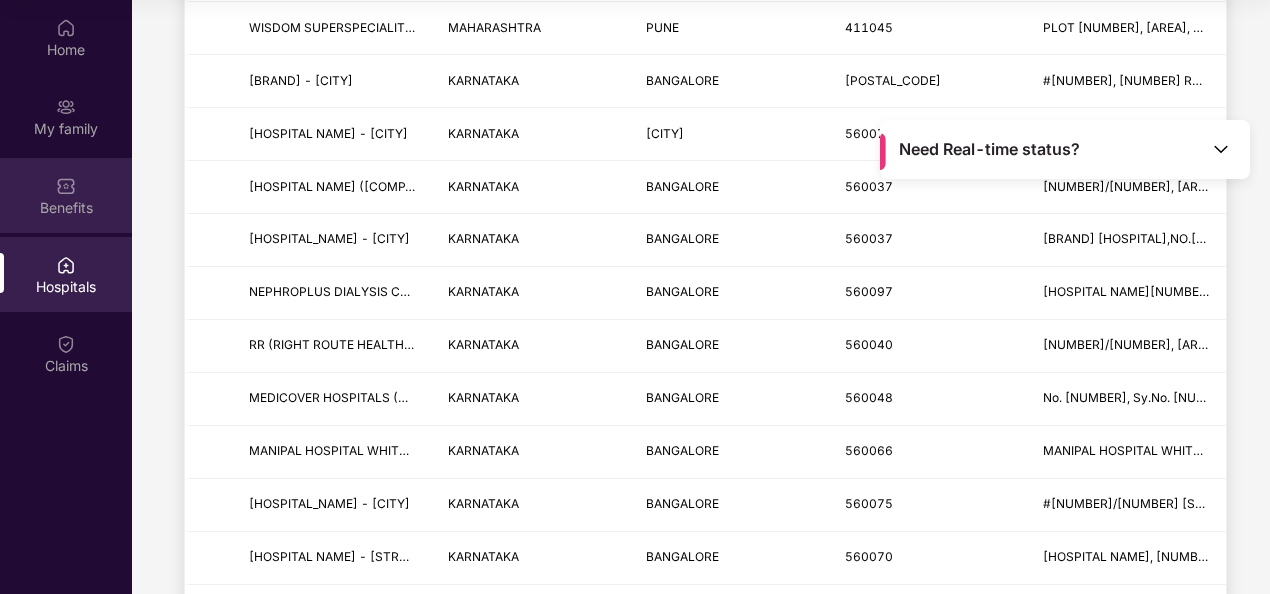 type on "*********" 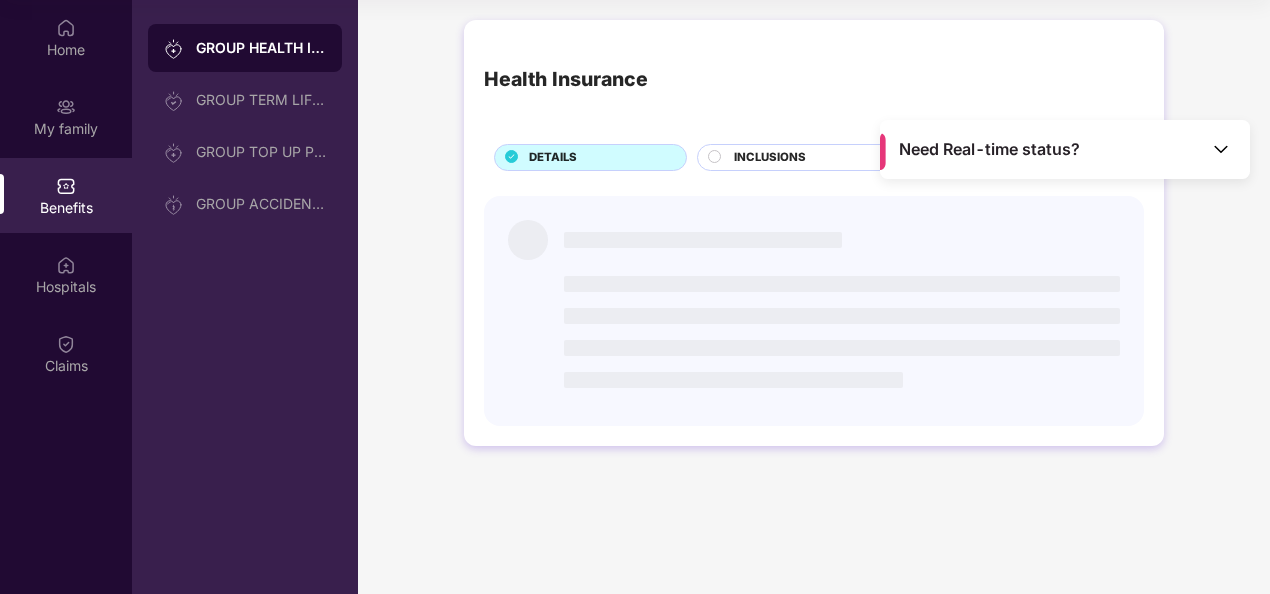 scroll, scrollTop: 0, scrollLeft: 0, axis: both 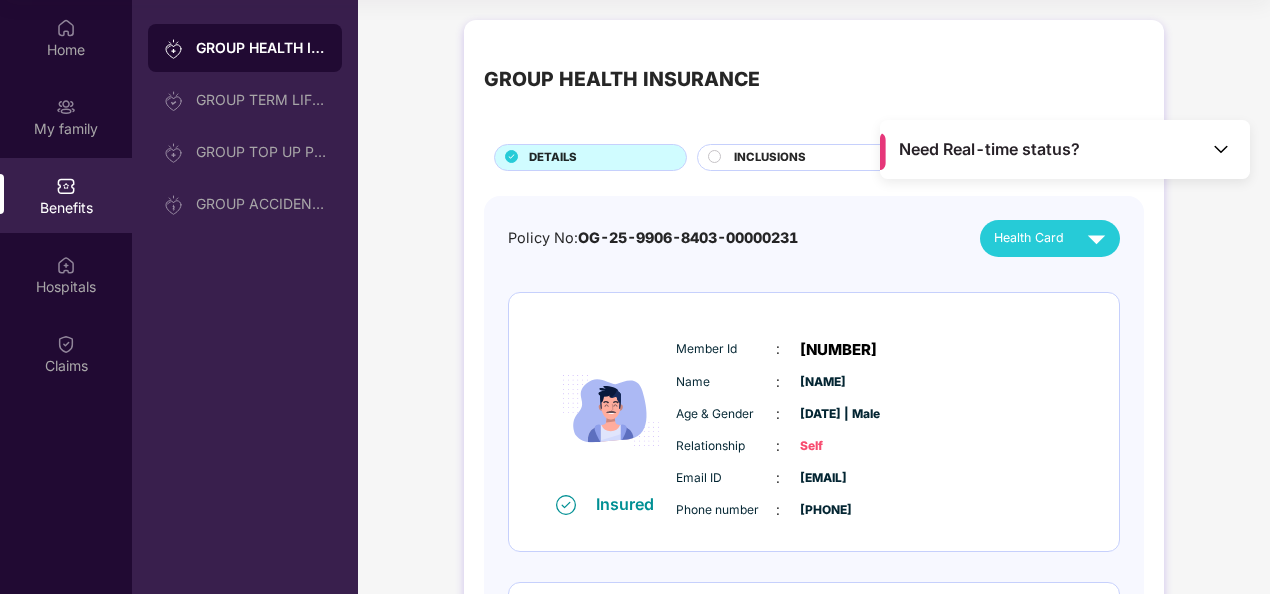 click on "INCLUSIONS" at bounding box center [770, 158] 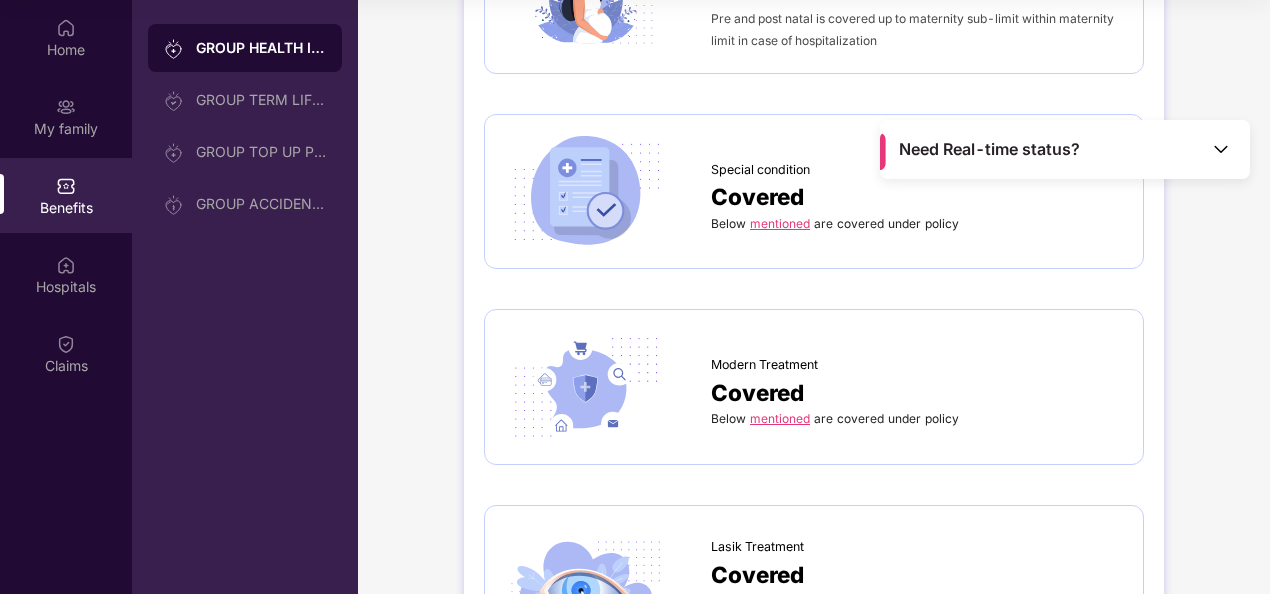 scroll, scrollTop: 2500, scrollLeft: 0, axis: vertical 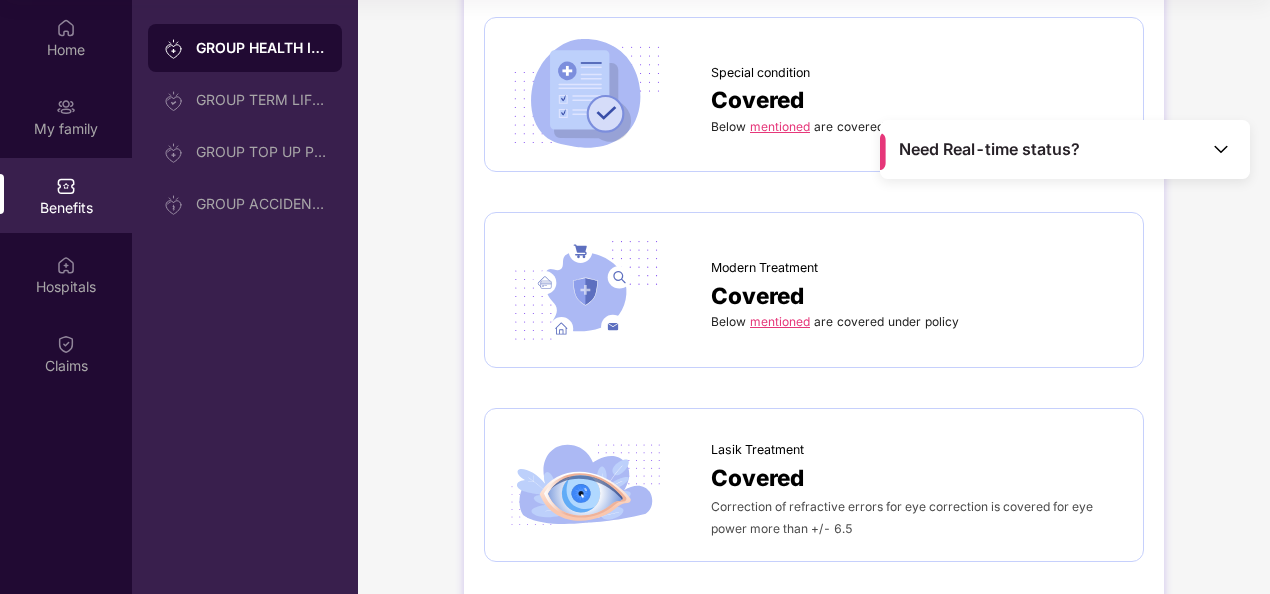 click on "mentioned" at bounding box center (780, 126) 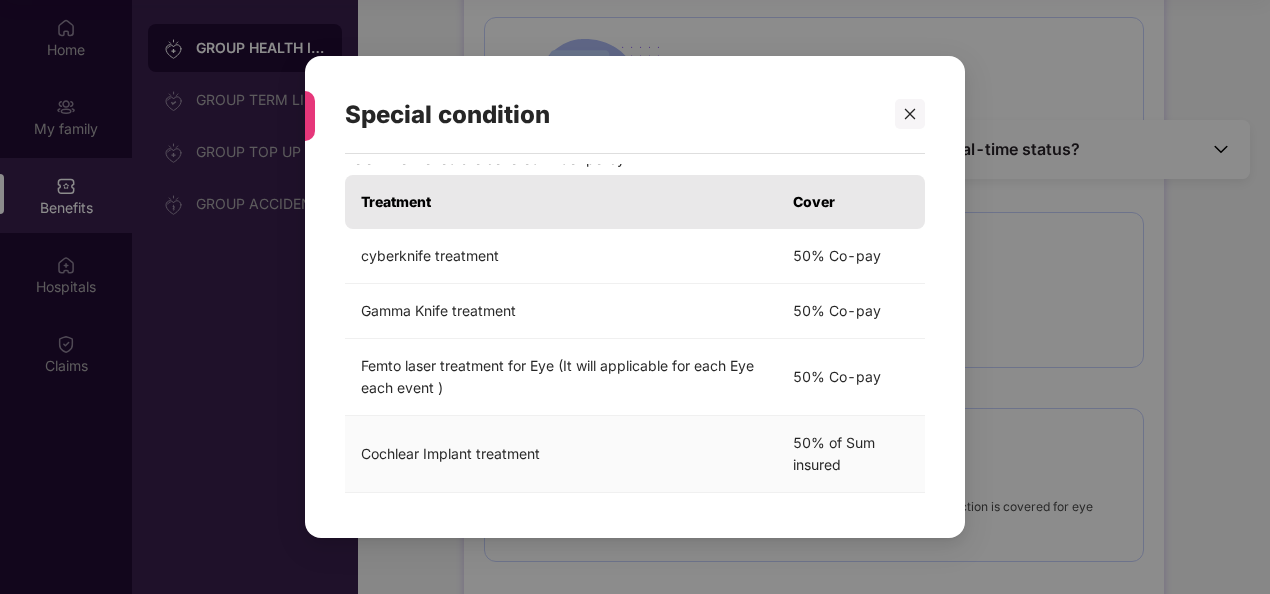 scroll, scrollTop: 0, scrollLeft: 0, axis: both 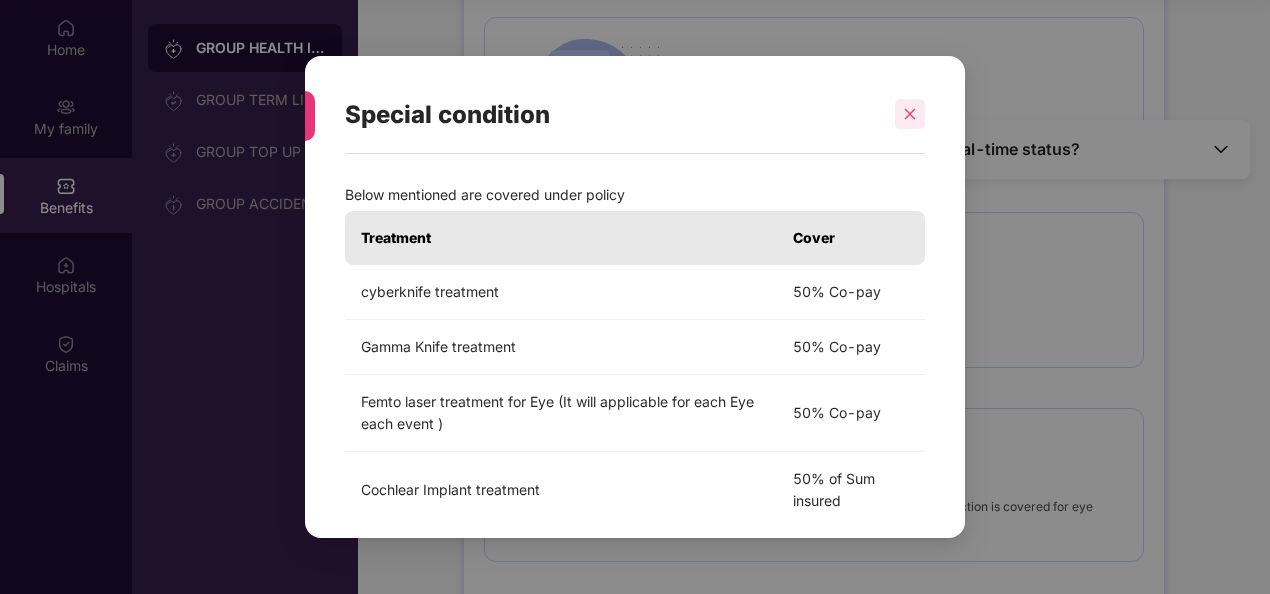 click at bounding box center (910, 114) 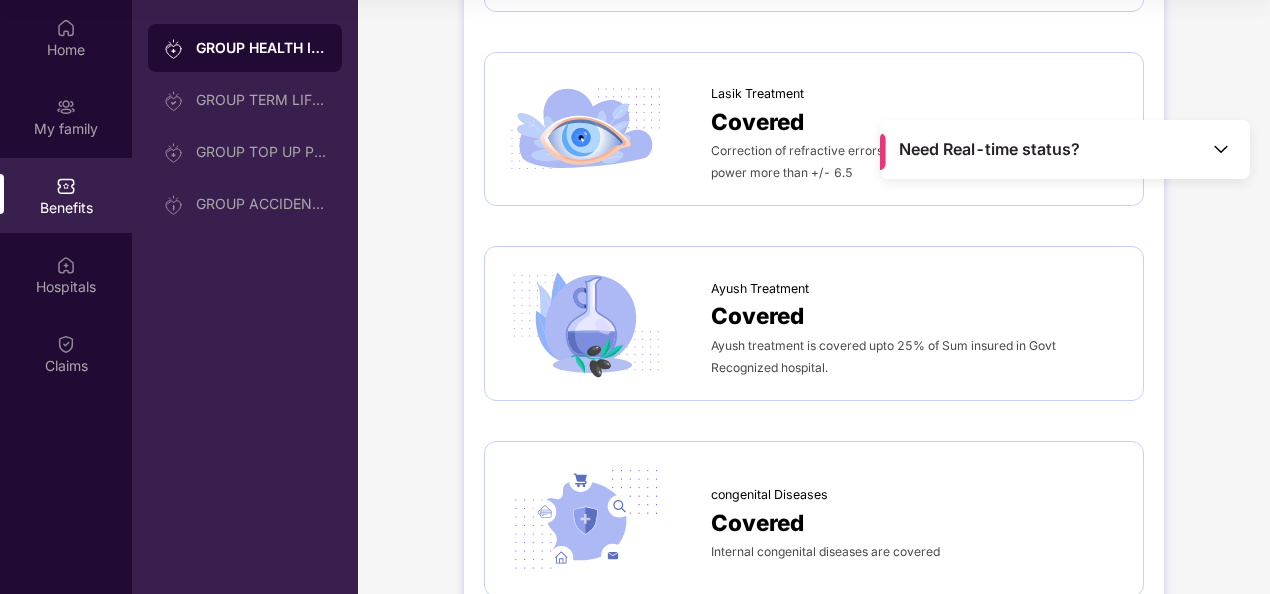 scroll, scrollTop: 2928, scrollLeft: 0, axis: vertical 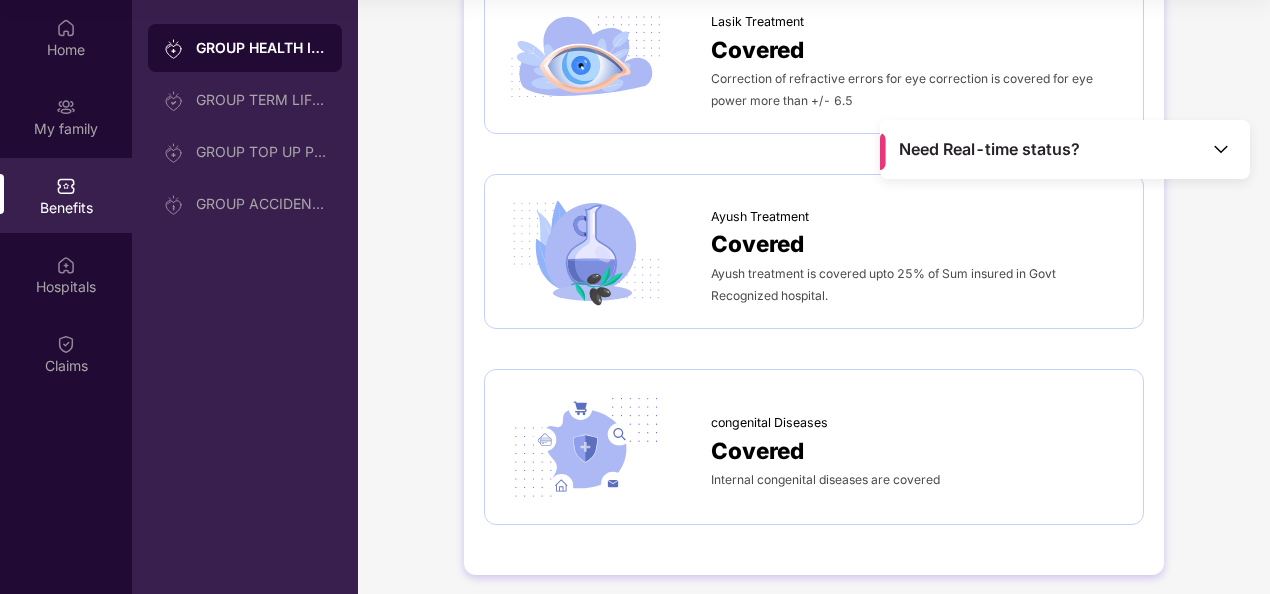 click on "Covered" at bounding box center (757, 450) 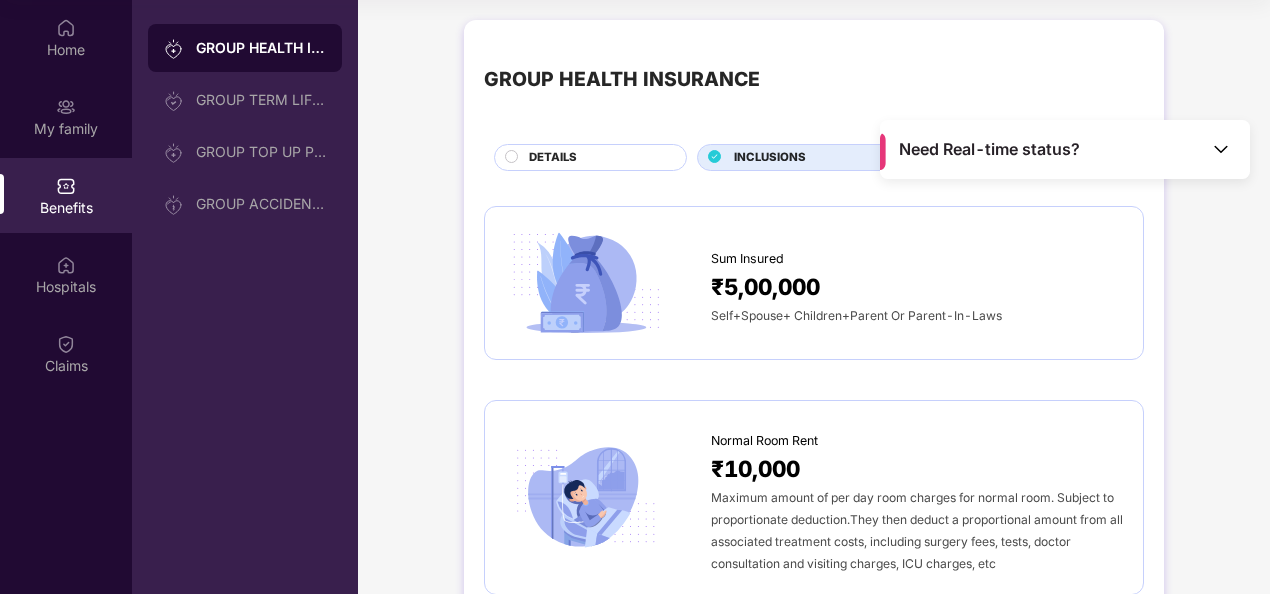 scroll, scrollTop: 0, scrollLeft: 0, axis: both 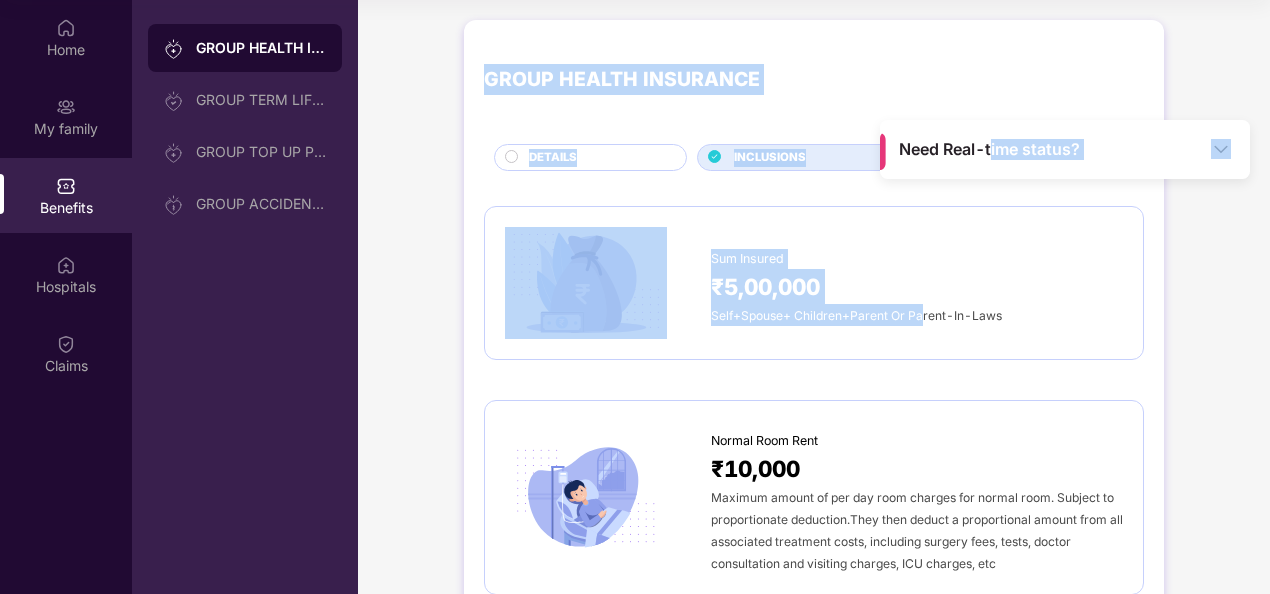 drag, startPoint x: 994, startPoint y: 147, endPoint x: 921, endPoint y: 326, distance: 193.31322 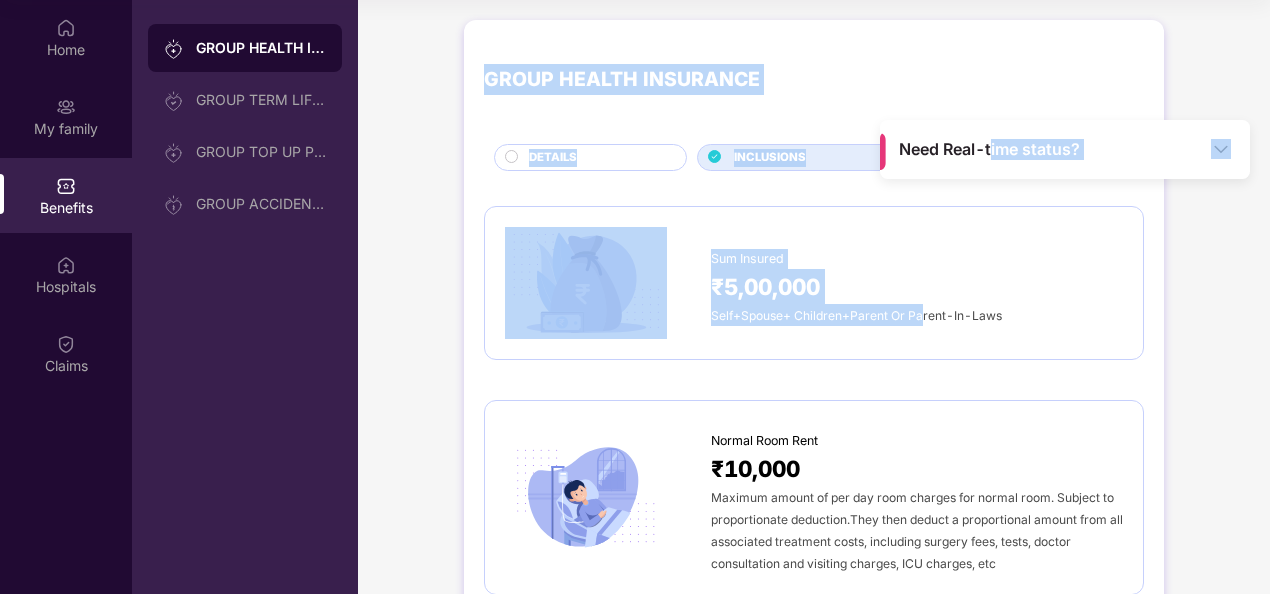 click on "GROUP HEALTH INSURANCE" at bounding box center [814, 80] 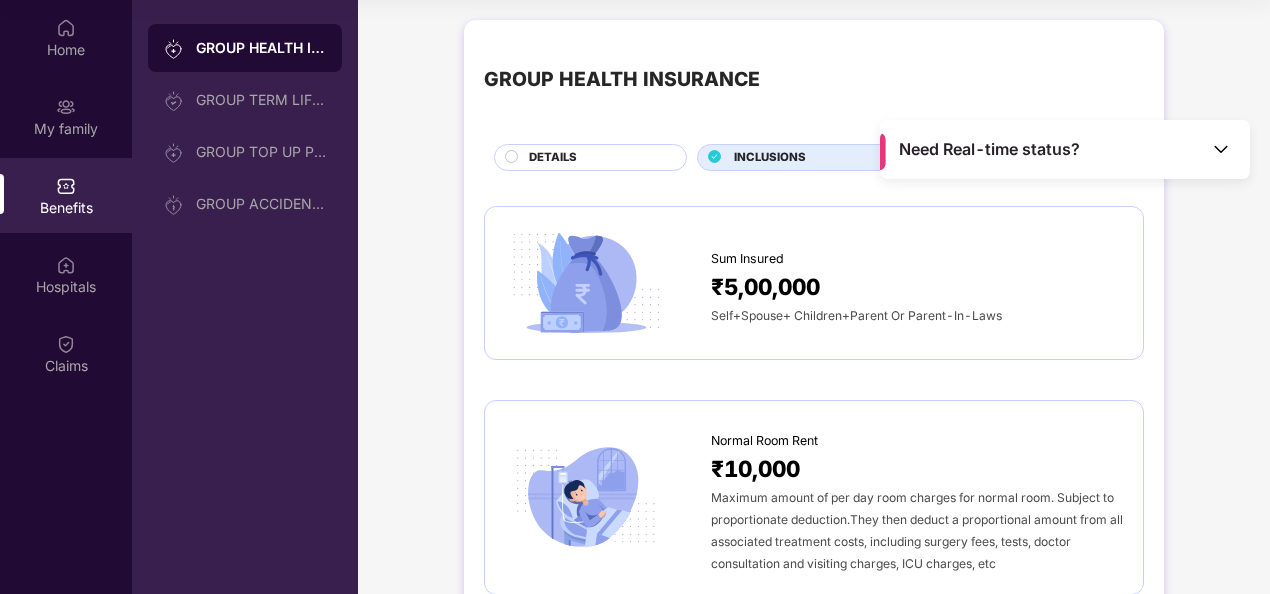 scroll, scrollTop: 100, scrollLeft: 0, axis: vertical 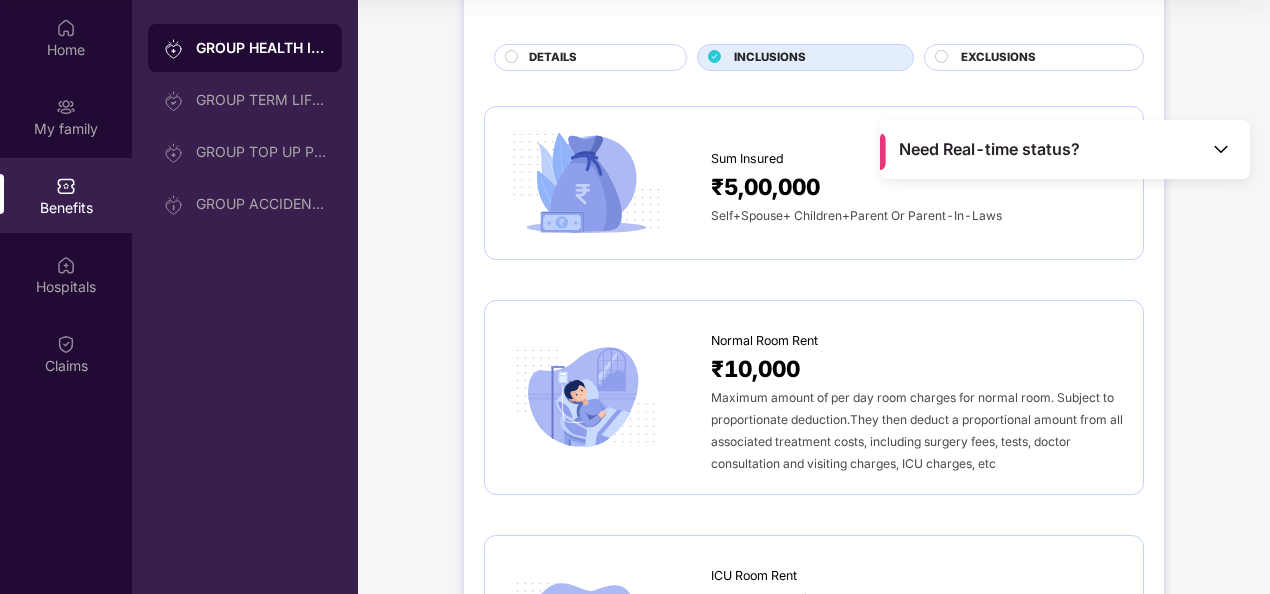 click on "EXCLUSIONS" at bounding box center [998, 58] 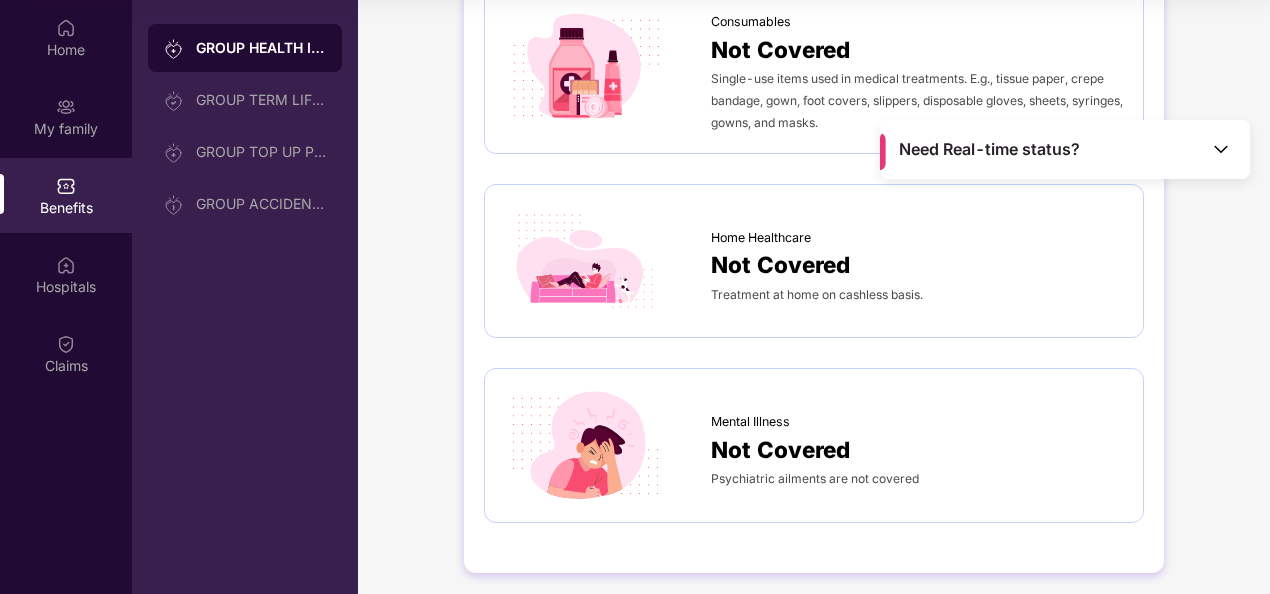 scroll, scrollTop: 1518, scrollLeft: 0, axis: vertical 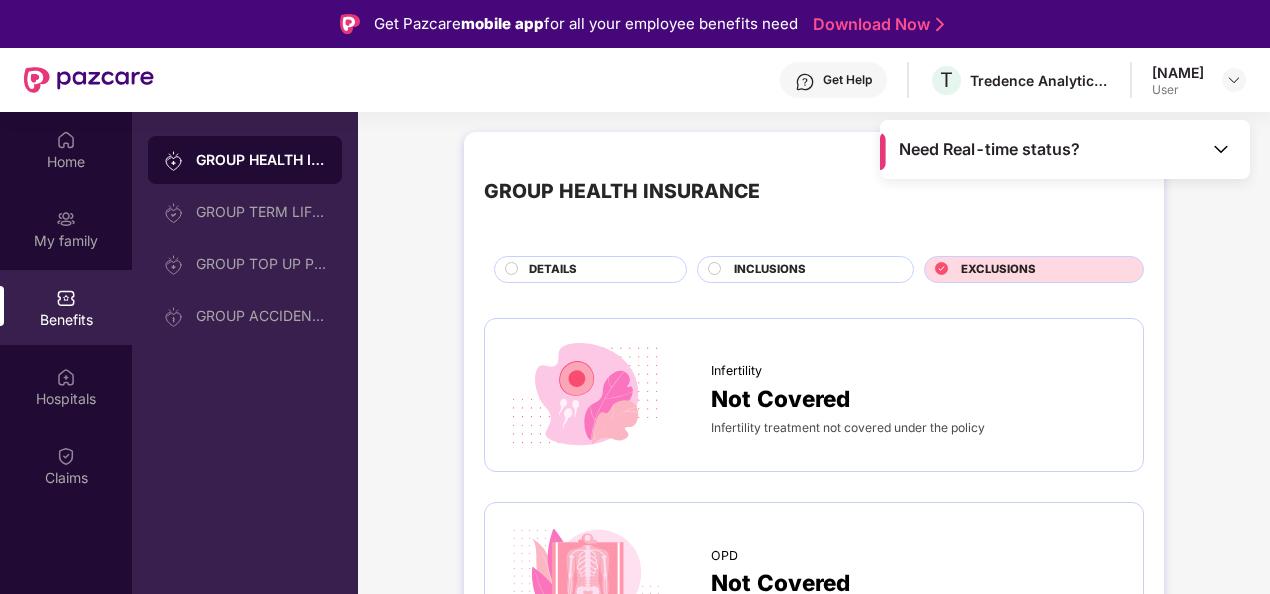 click on "INCLUSIONS" at bounding box center (813, 271) 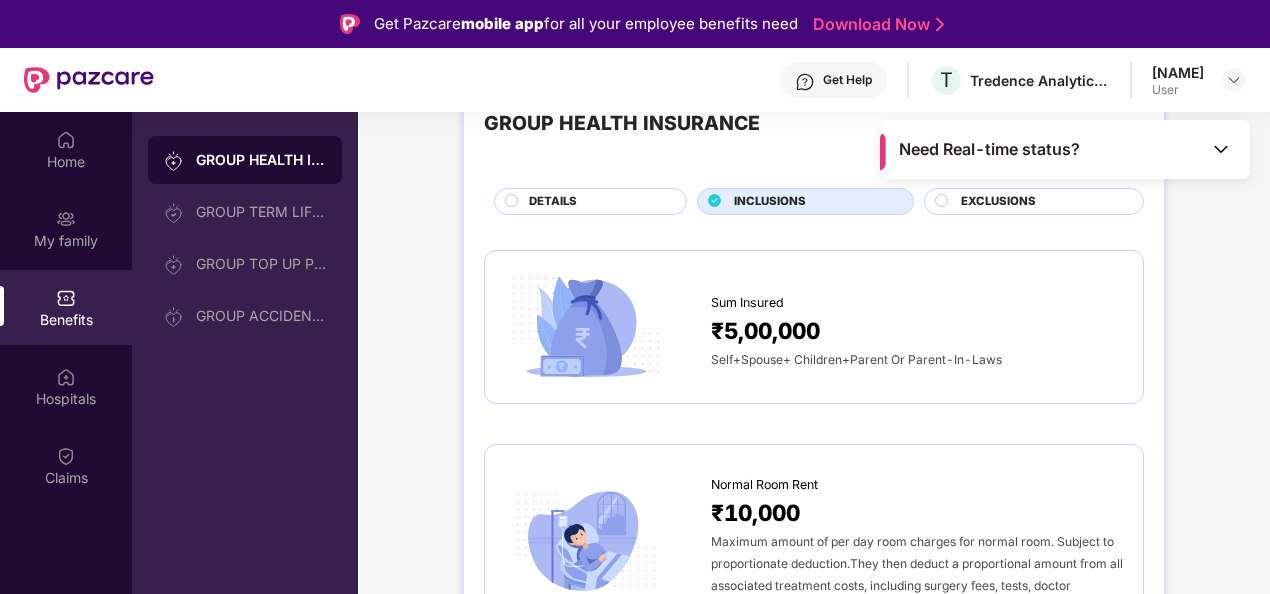 scroll, scrollTop: 100, scrollLeft: 0, axis: vertical 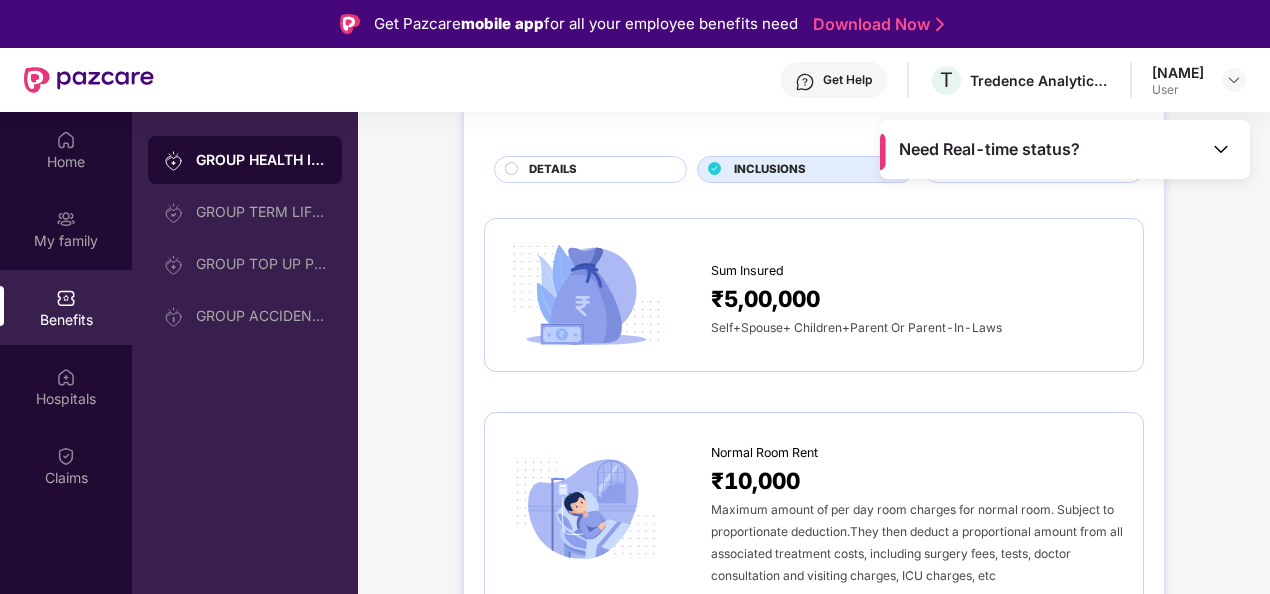click on "₹5,00,000" at bounding box center (765, 298) 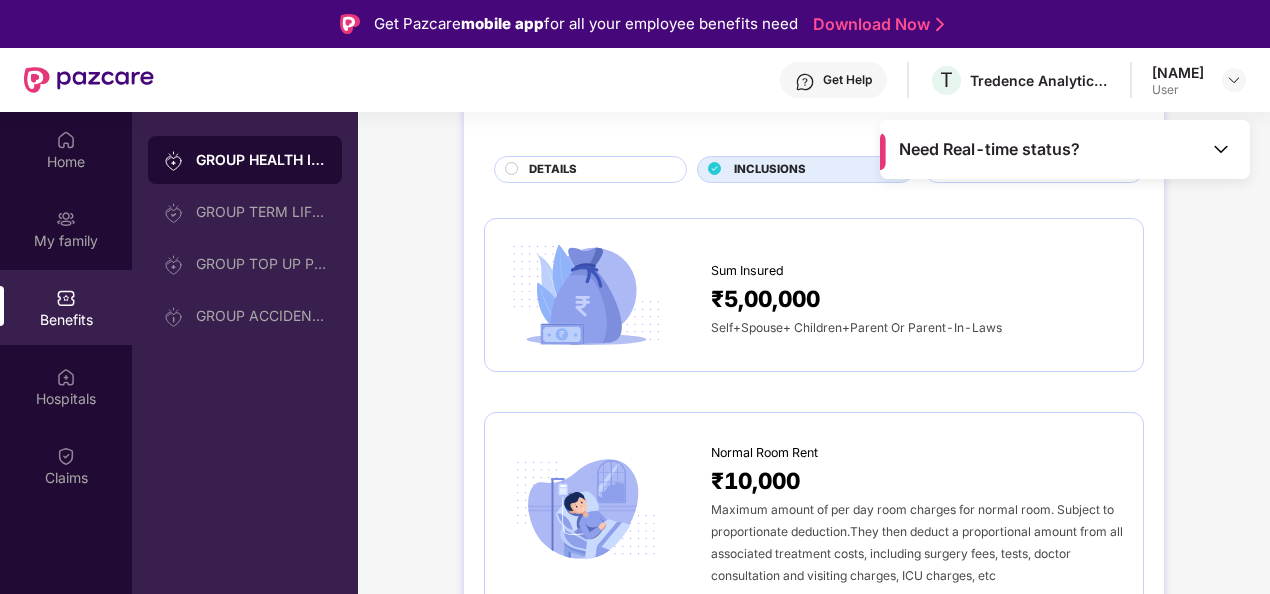 click on "DETAILS" at bounding box center [553, 170] 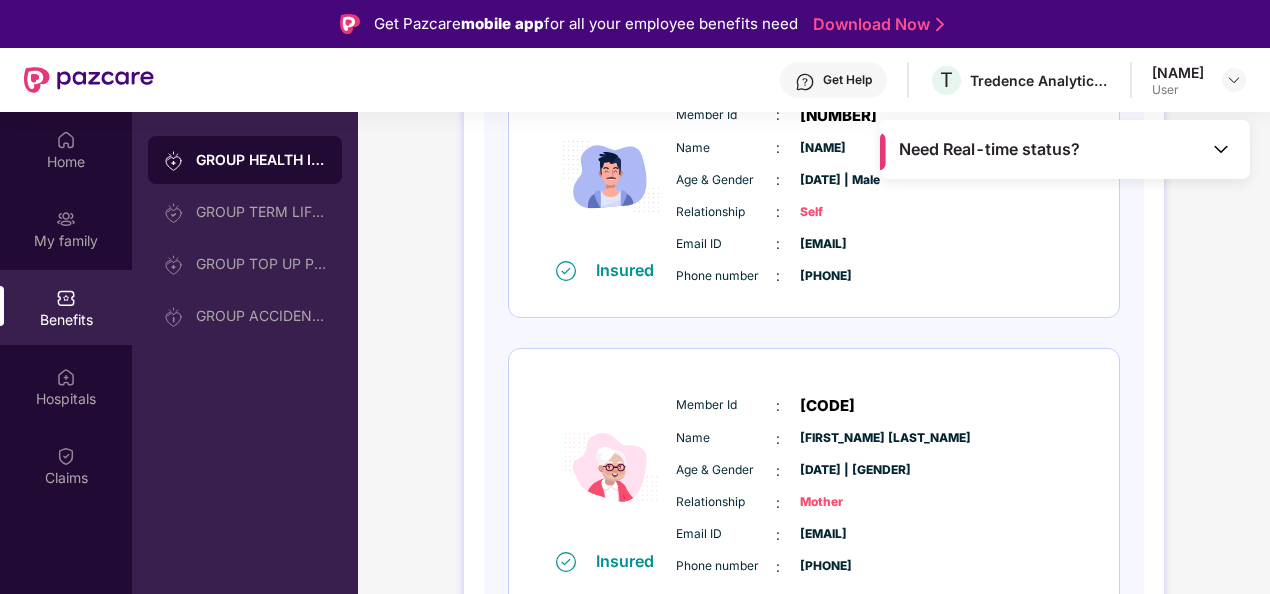 scroll, scrollTop: 370, scrollLeft: 0, axis: vertical 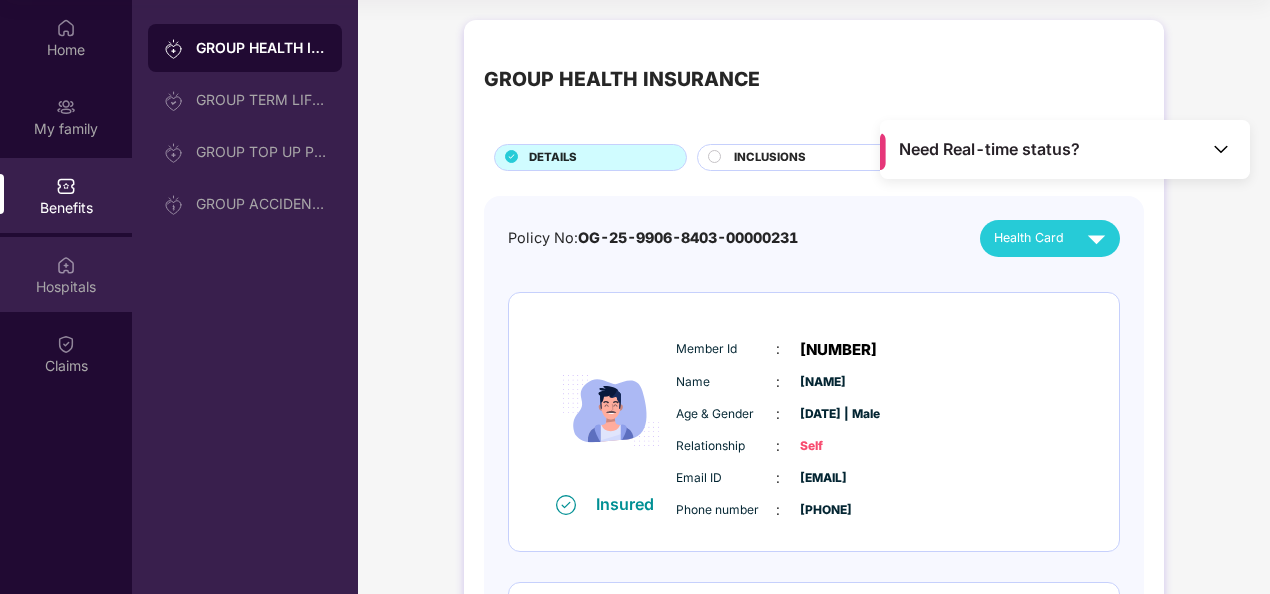 click at bounding box center [66, 265] 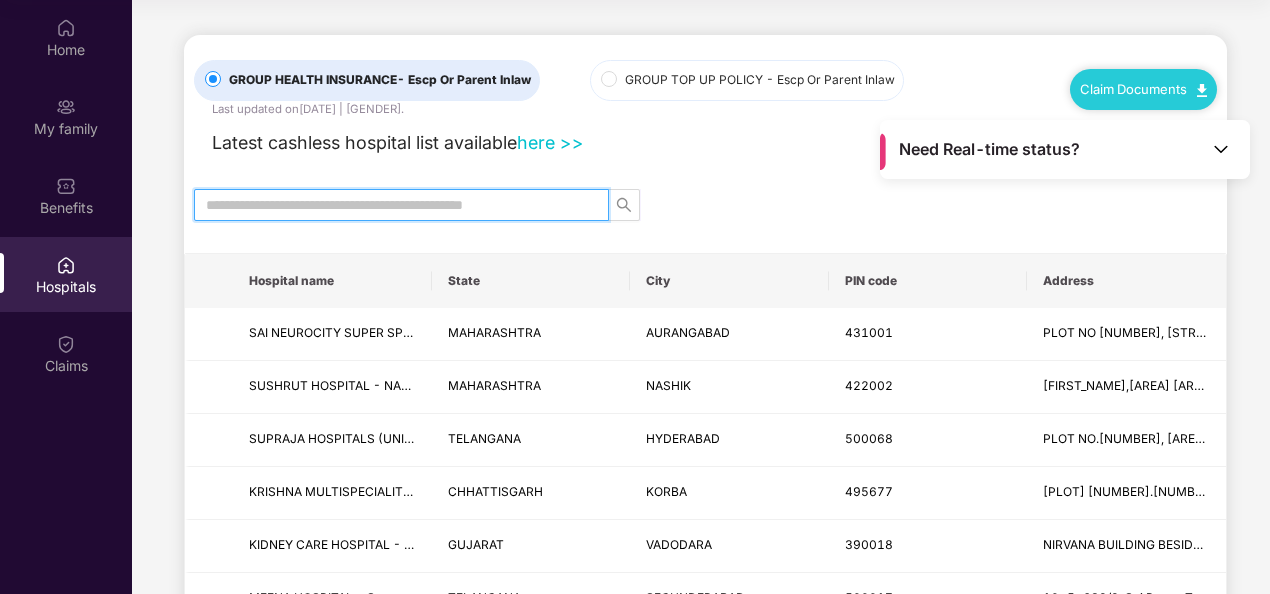 click at bounding box center [393, 205] 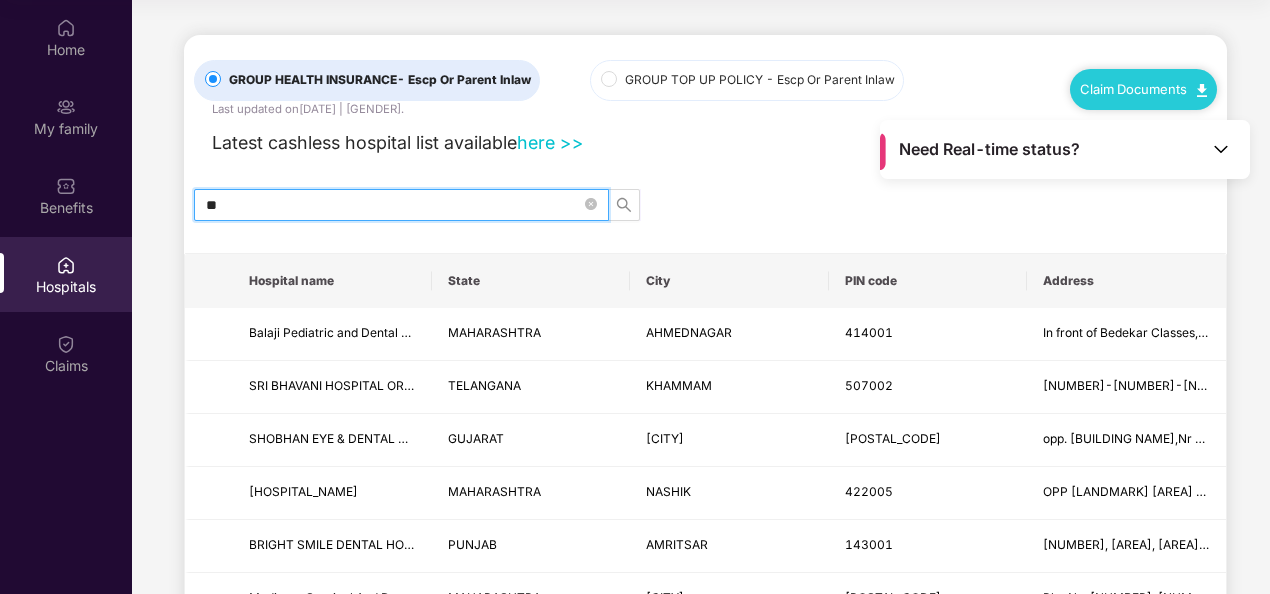type on "*" 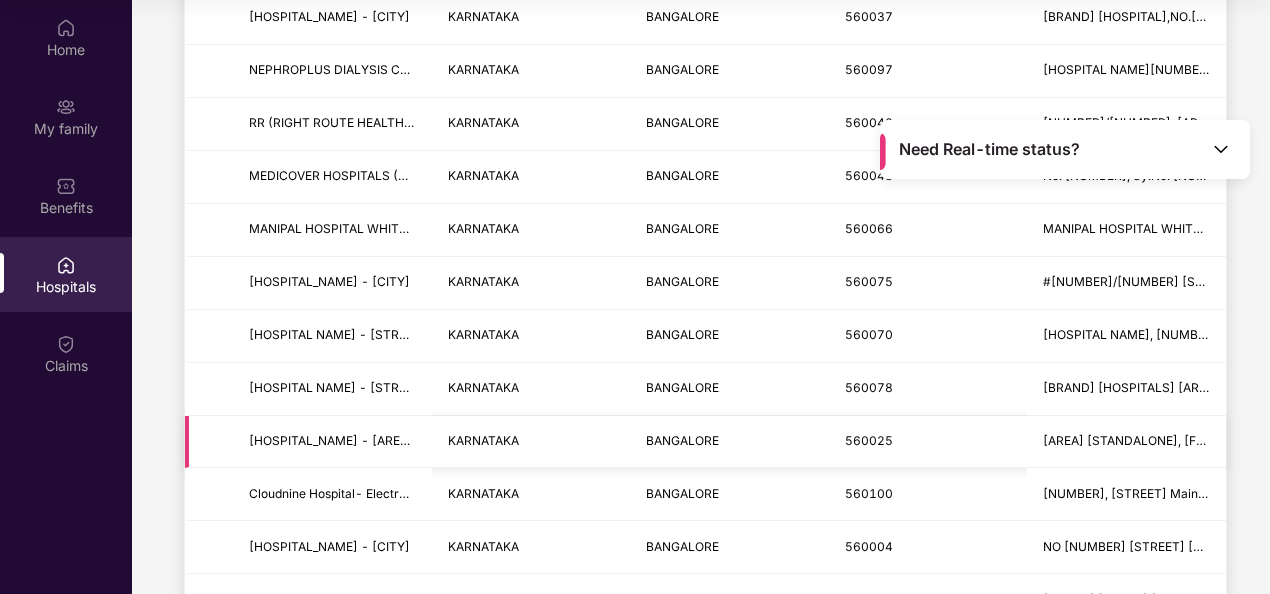 scroll, scrollTop: 1222, scrollLeft: 0, axis: vertical 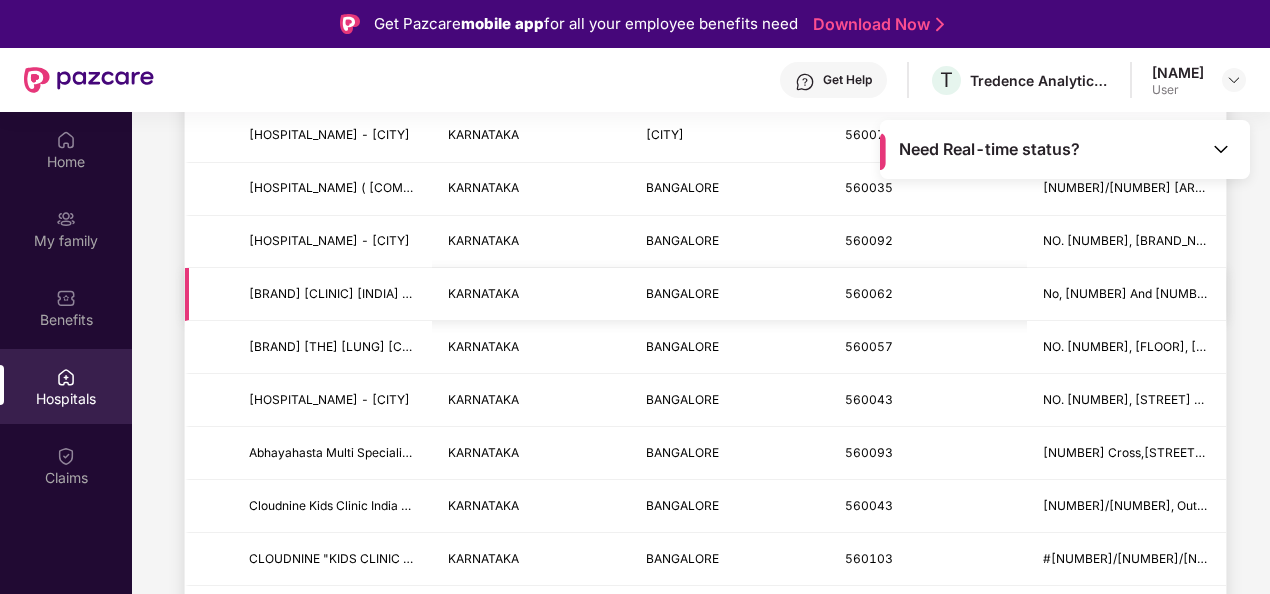 click on "BANGALORE" at bounding box center (729, 294) 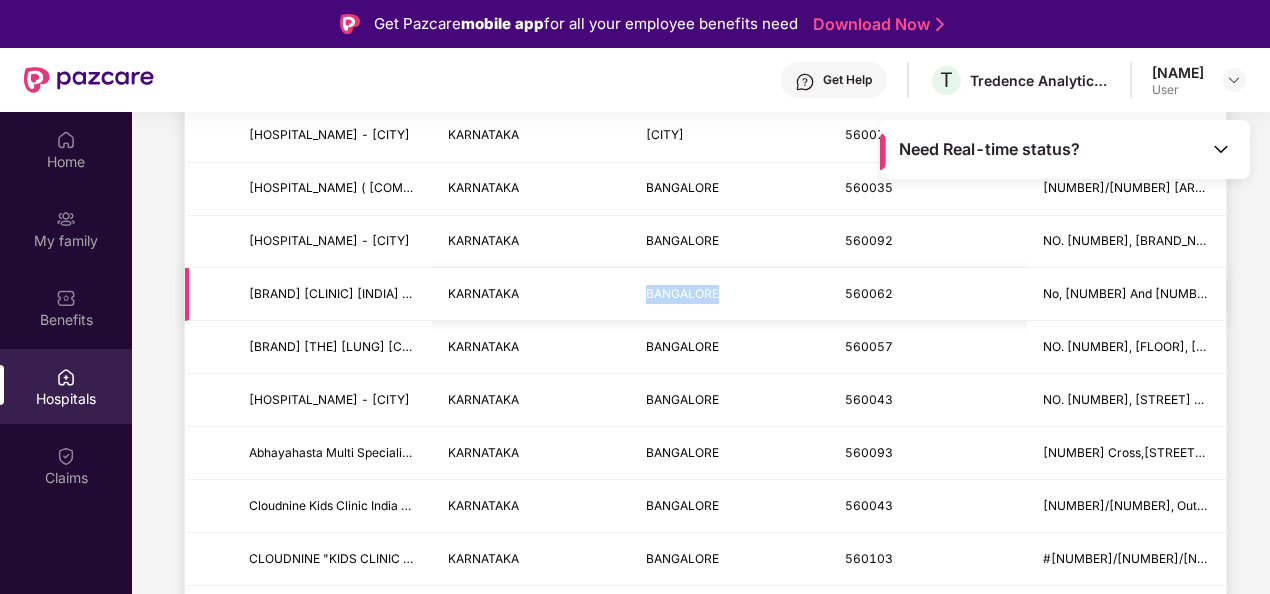 click on "BANGALORE" at bounding box center [729, 294] 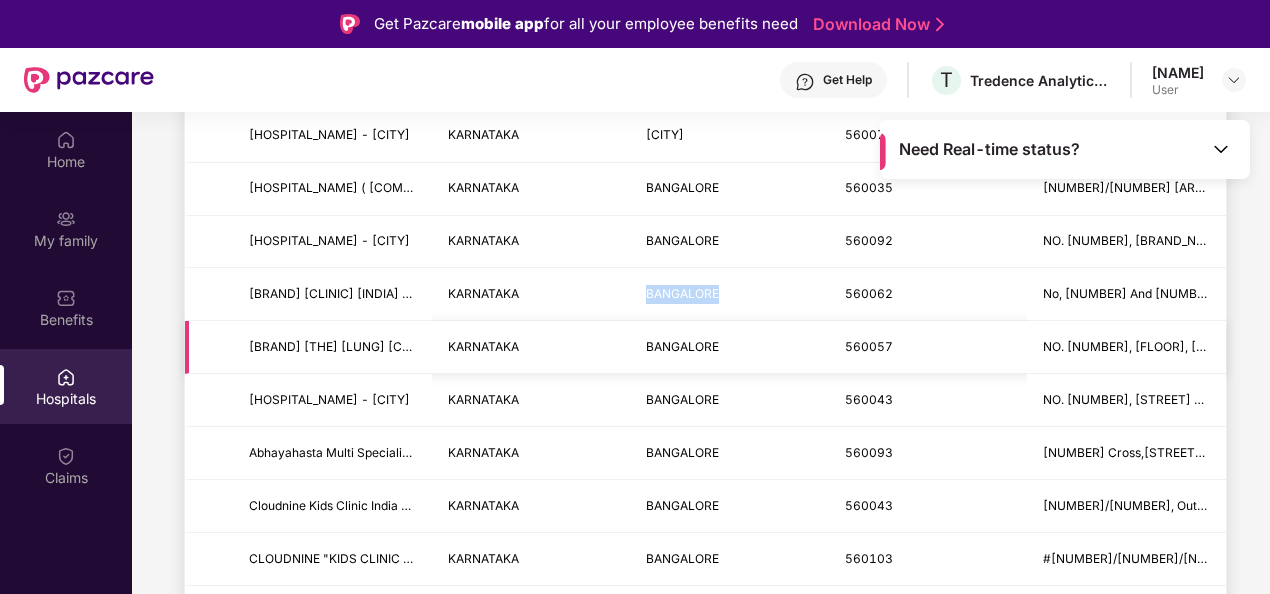 copy on "BANGALORE" 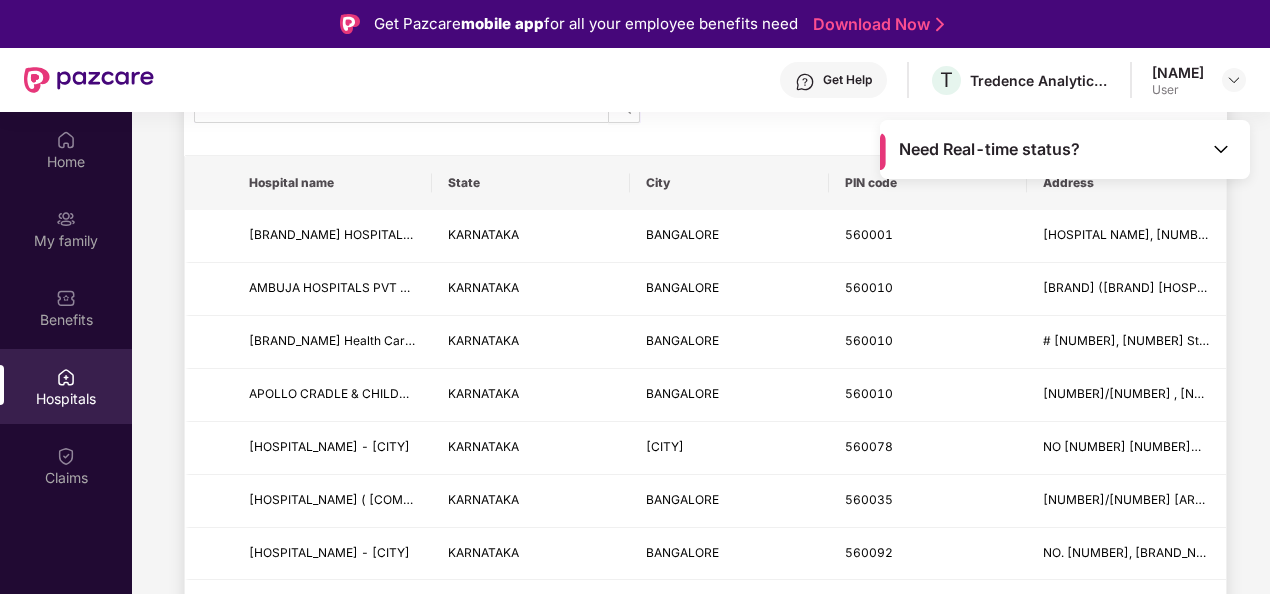 scroll, scrollTop: 22, scrollLeft: 0, axis: vertical 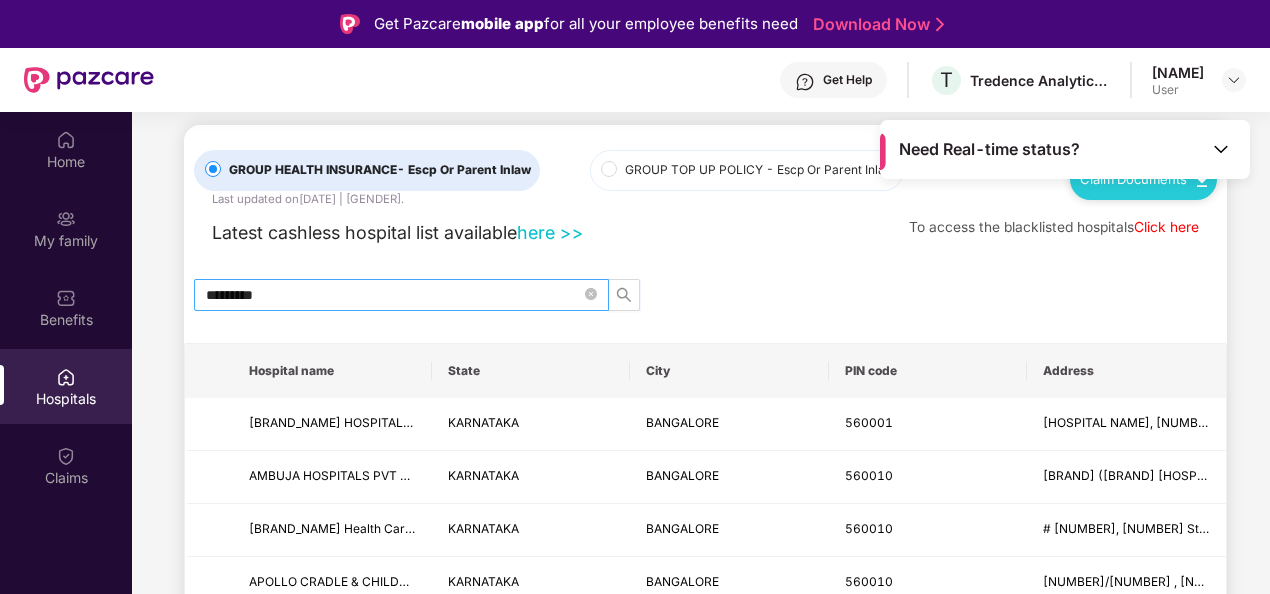 click on "*********" at bounding box center [393, 295] 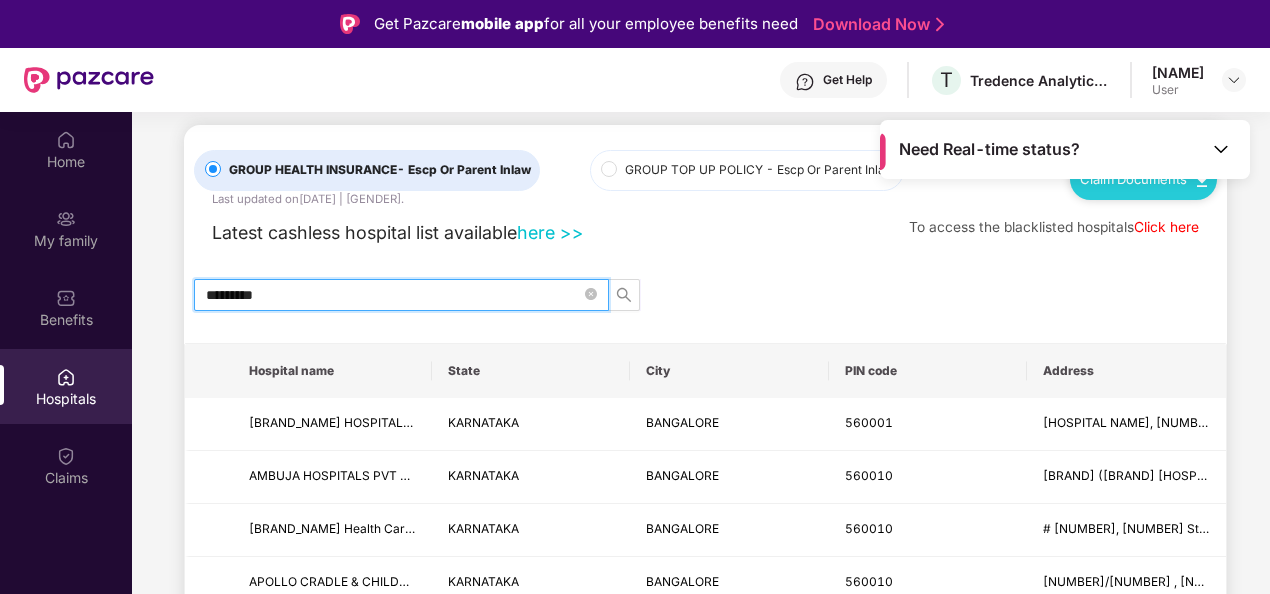 paste 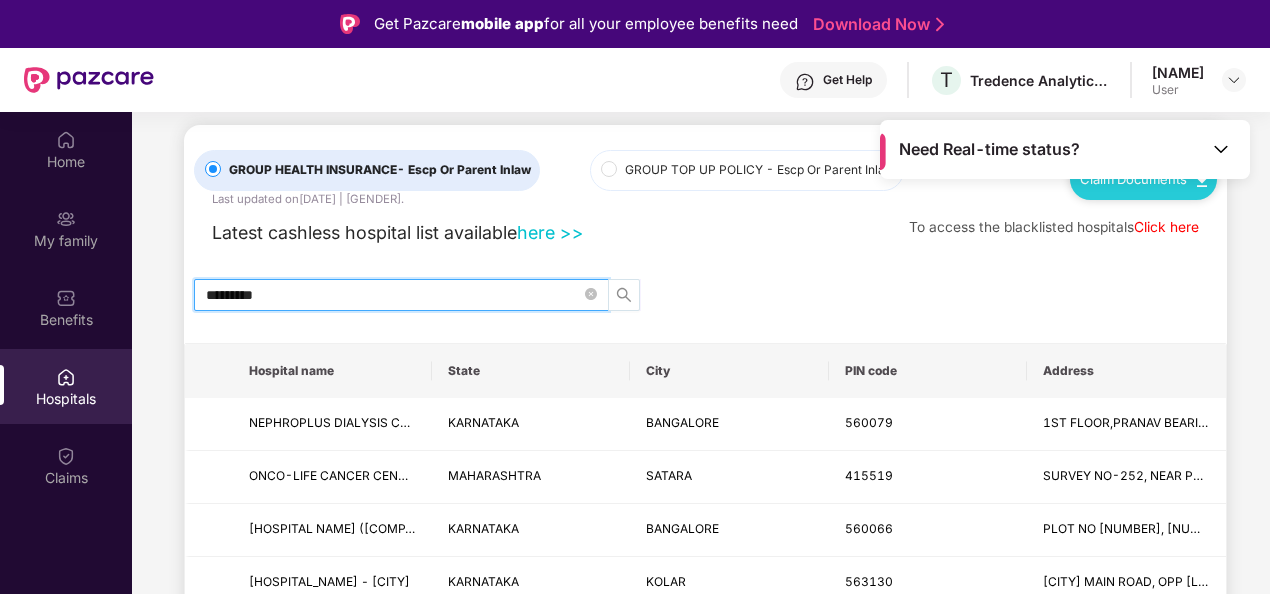 click 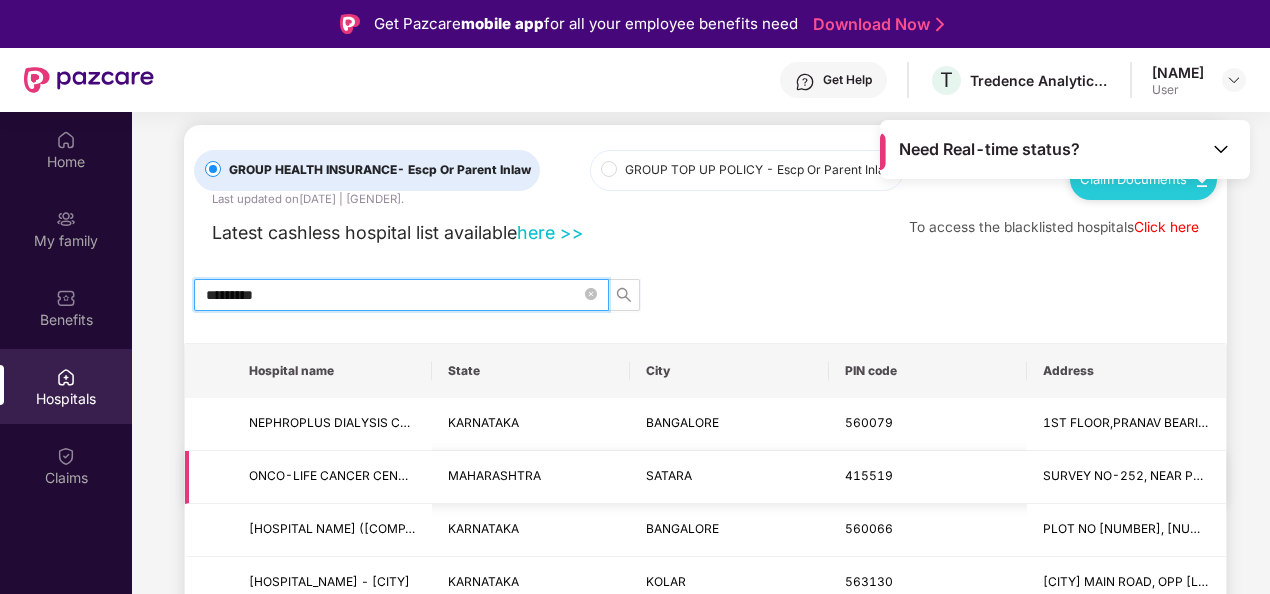 type on "*********" 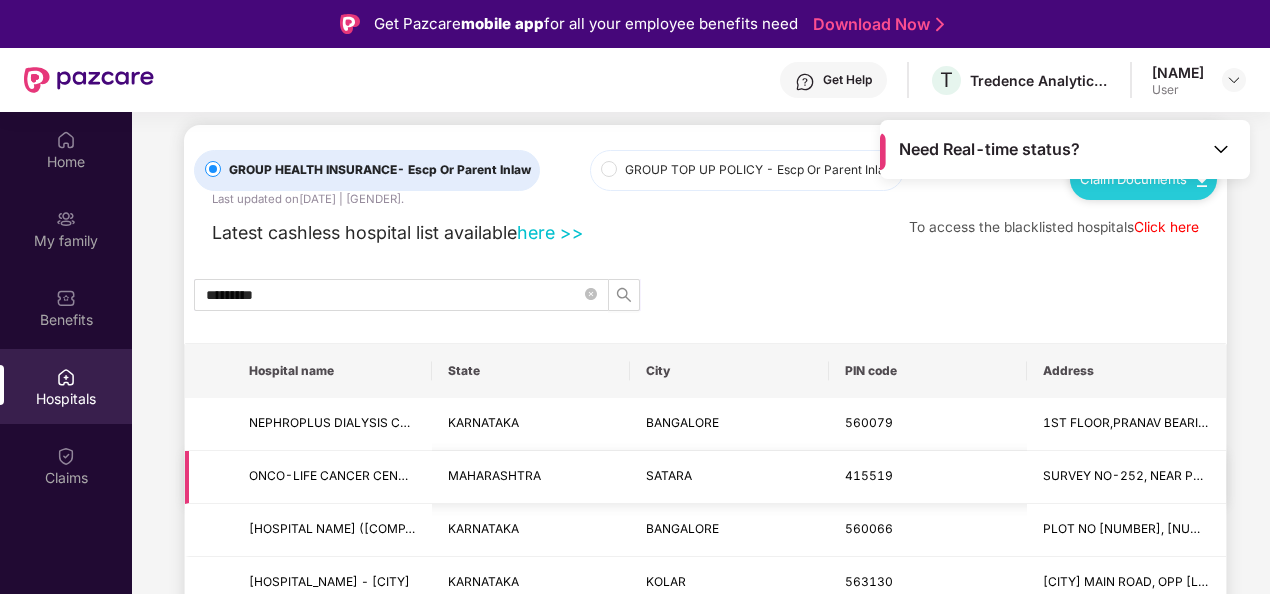 click at bounding box center (209, 477) 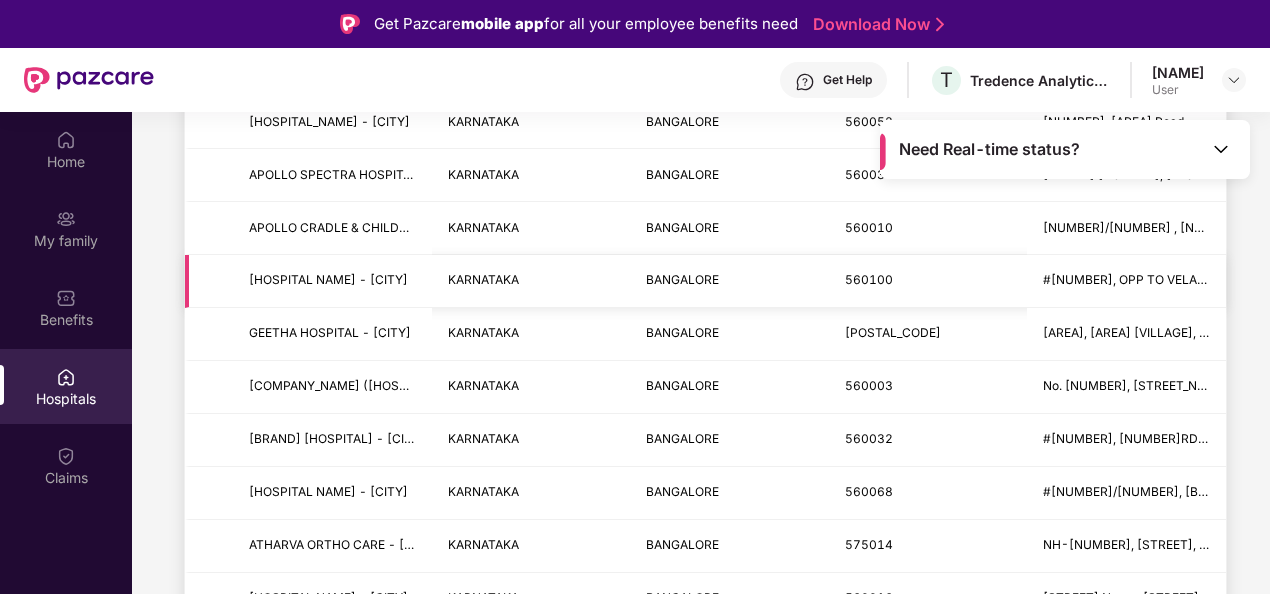 scroll, scrollTop: 2470, scrollLeft: 0, axis: vertical 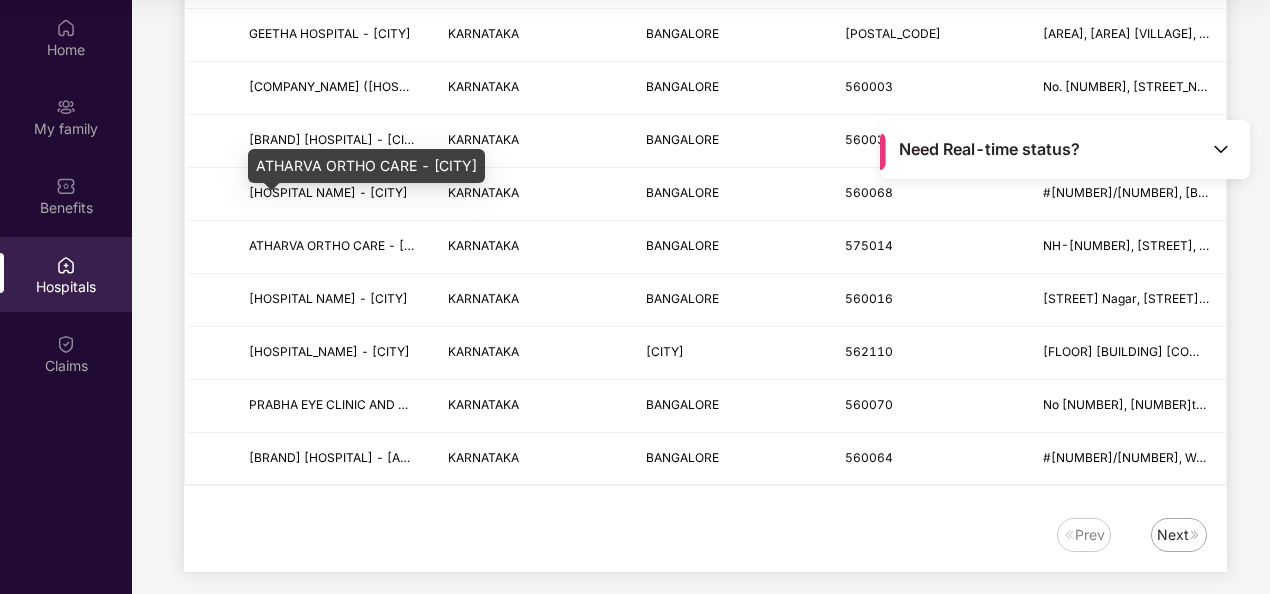 drag, startPoint x: 256, startPoint y: 166, endPoint x: 352, endPoint y: 188, distance: 98.48858 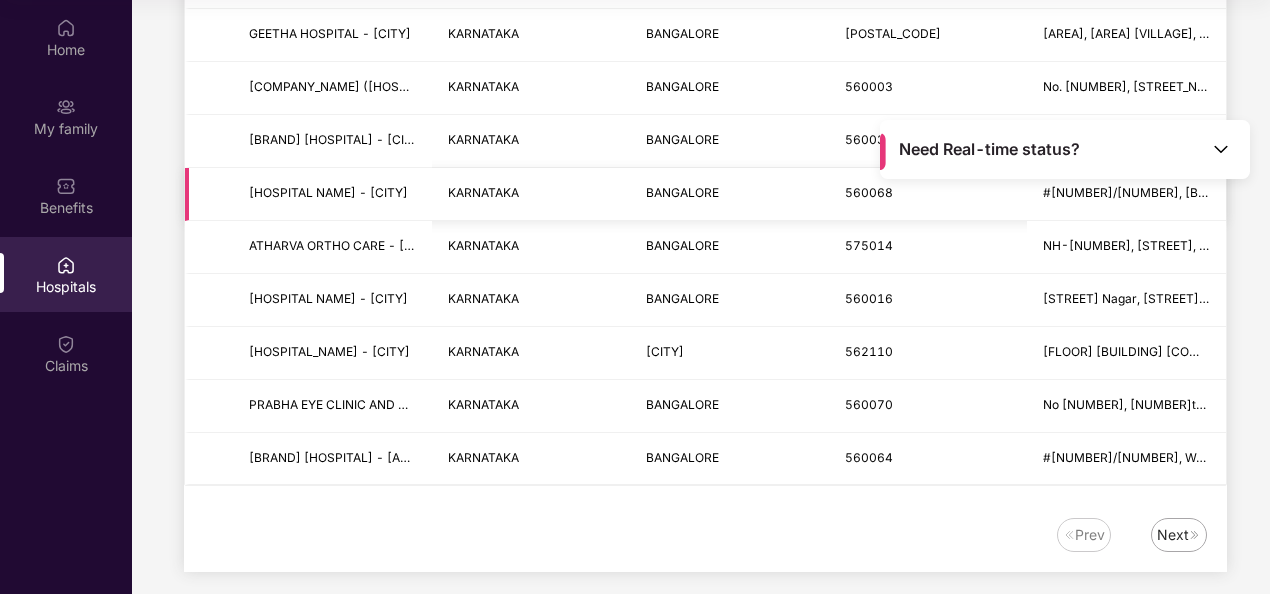 copy on "ATHARVA ORTHO CARE - [CITY]" 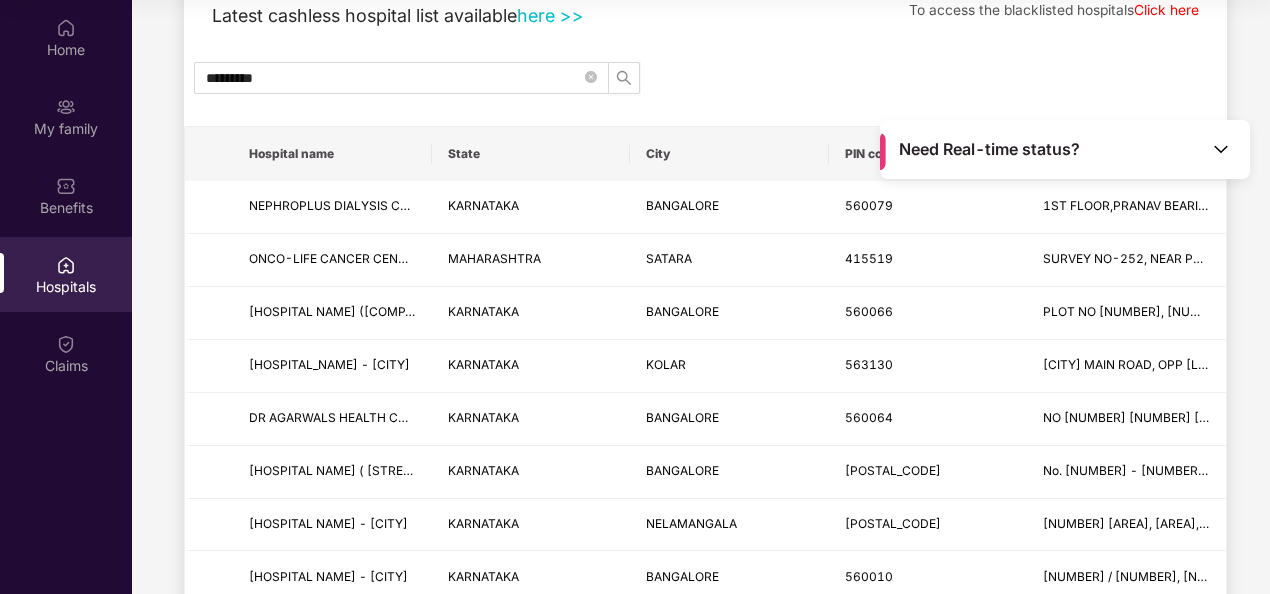 scroll, scrollTop: 0, scrollLeft: 0, axis: both 